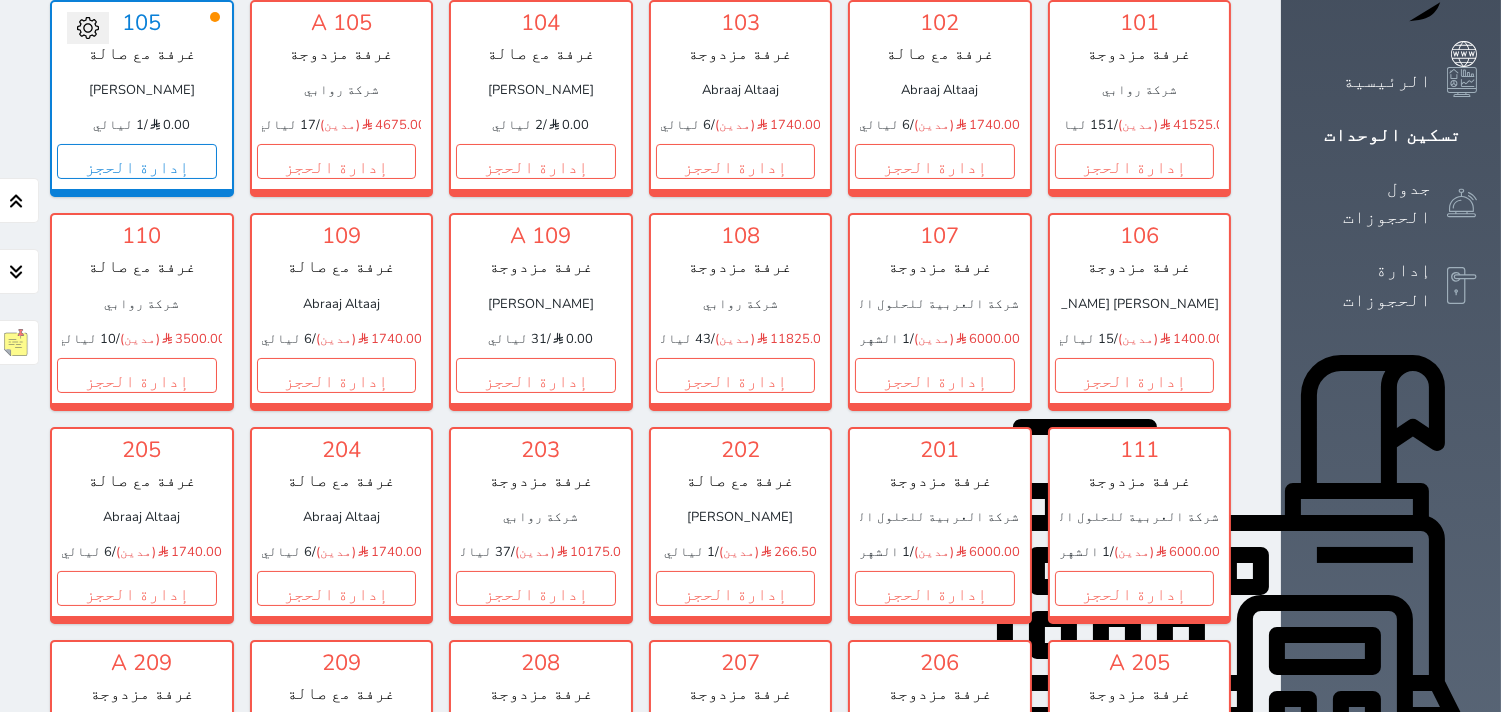 scroll, scrollTop: 300, scrollLeft: 0, axis: vertical 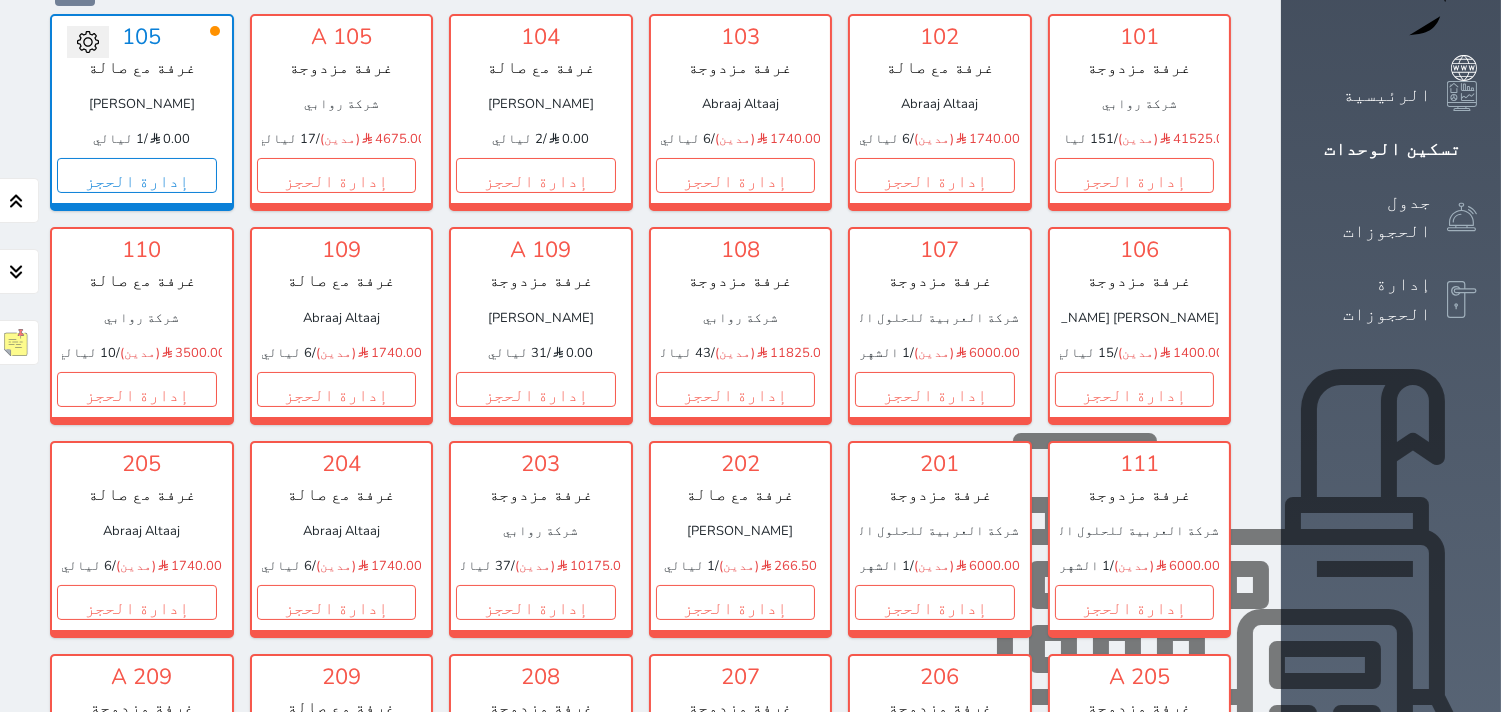 click on "POS" at bounding box center [1391, 609] 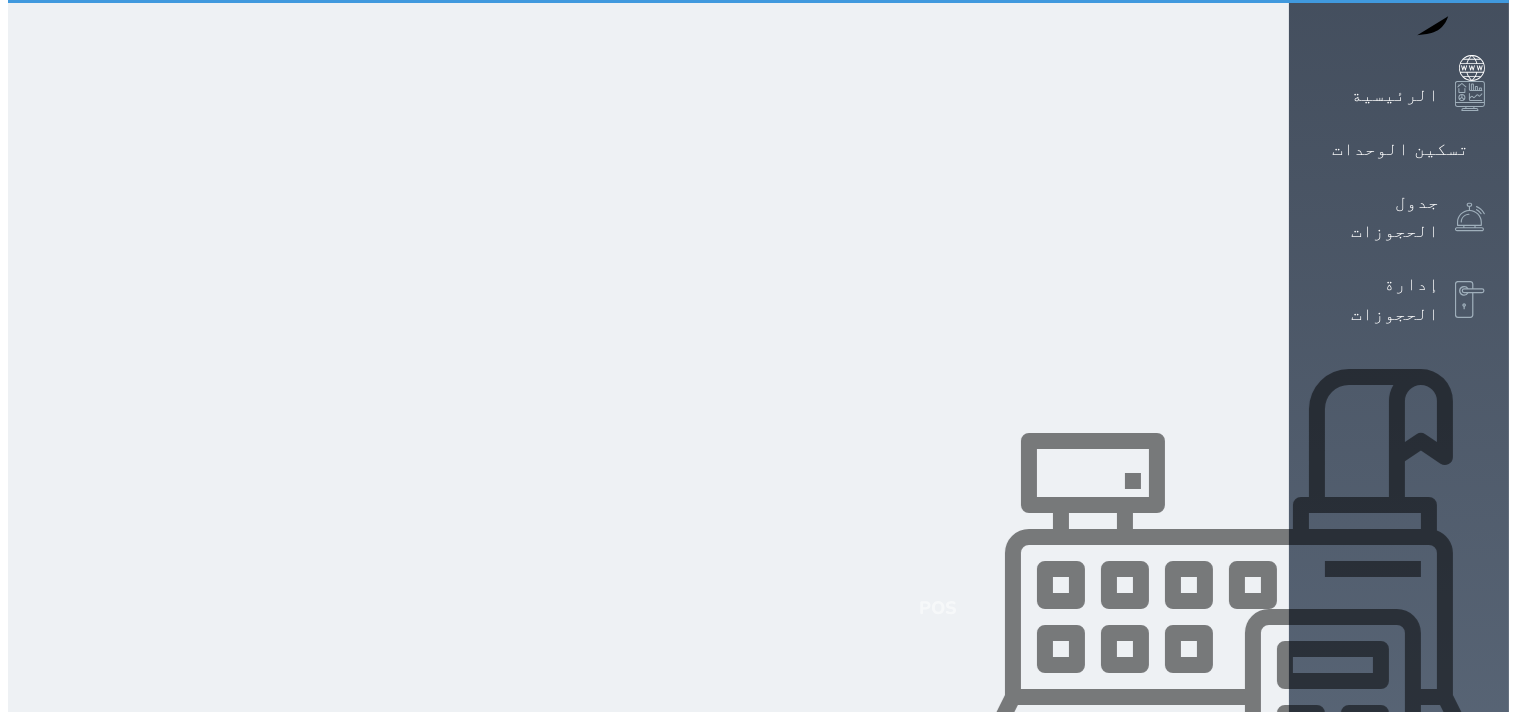 scroll, scrollTop: 0, scrollLeft: 0, axis: both 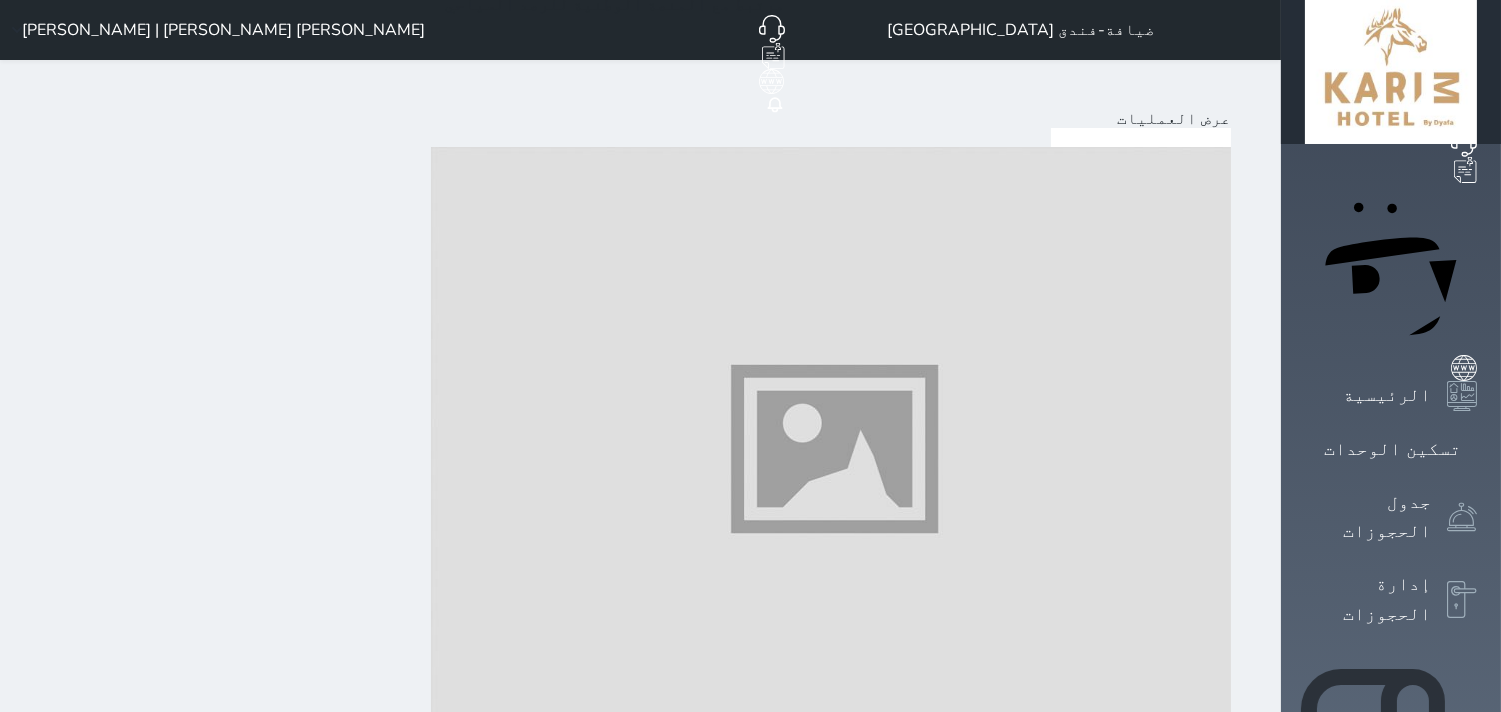 click on "POS" at bounding box center (930, 908) 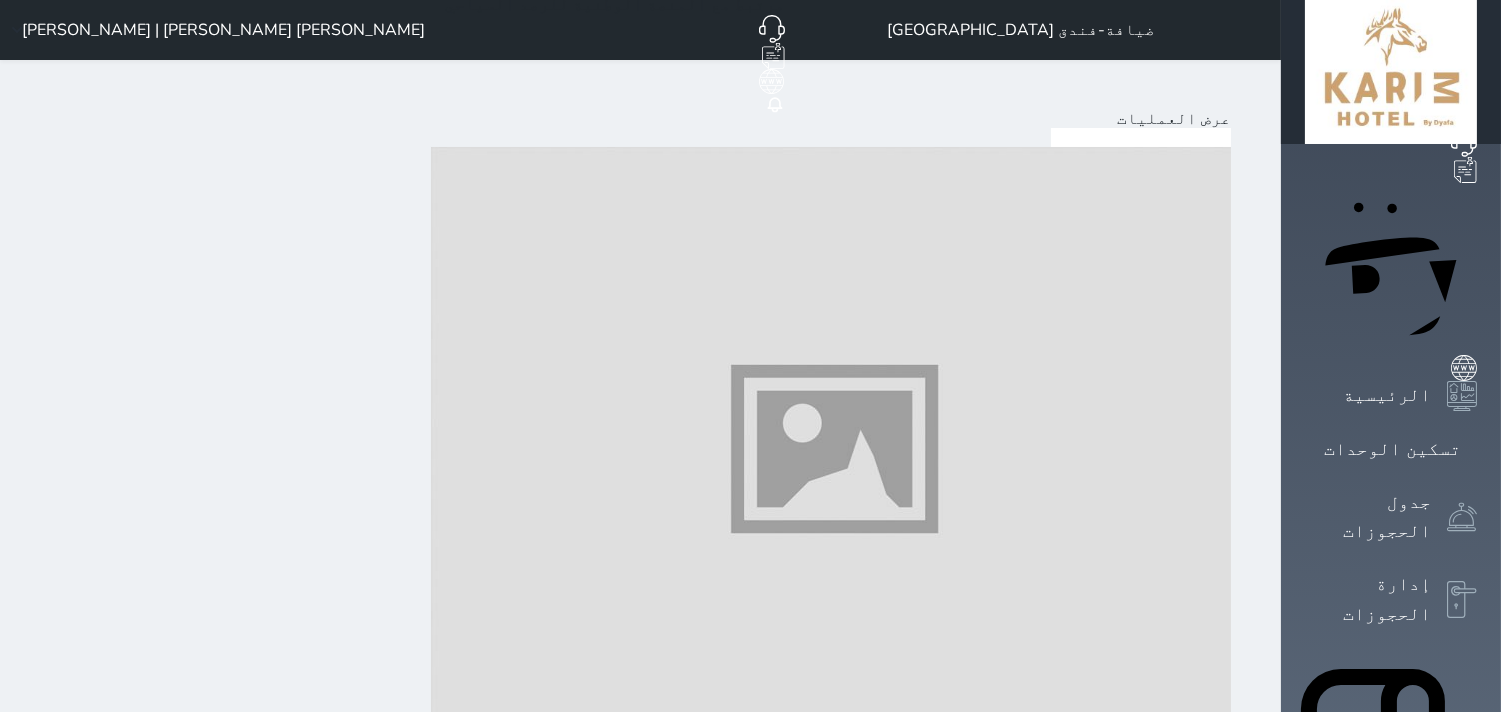 click on "المشروبات الساخنه" at bounding box center (969, 1397) 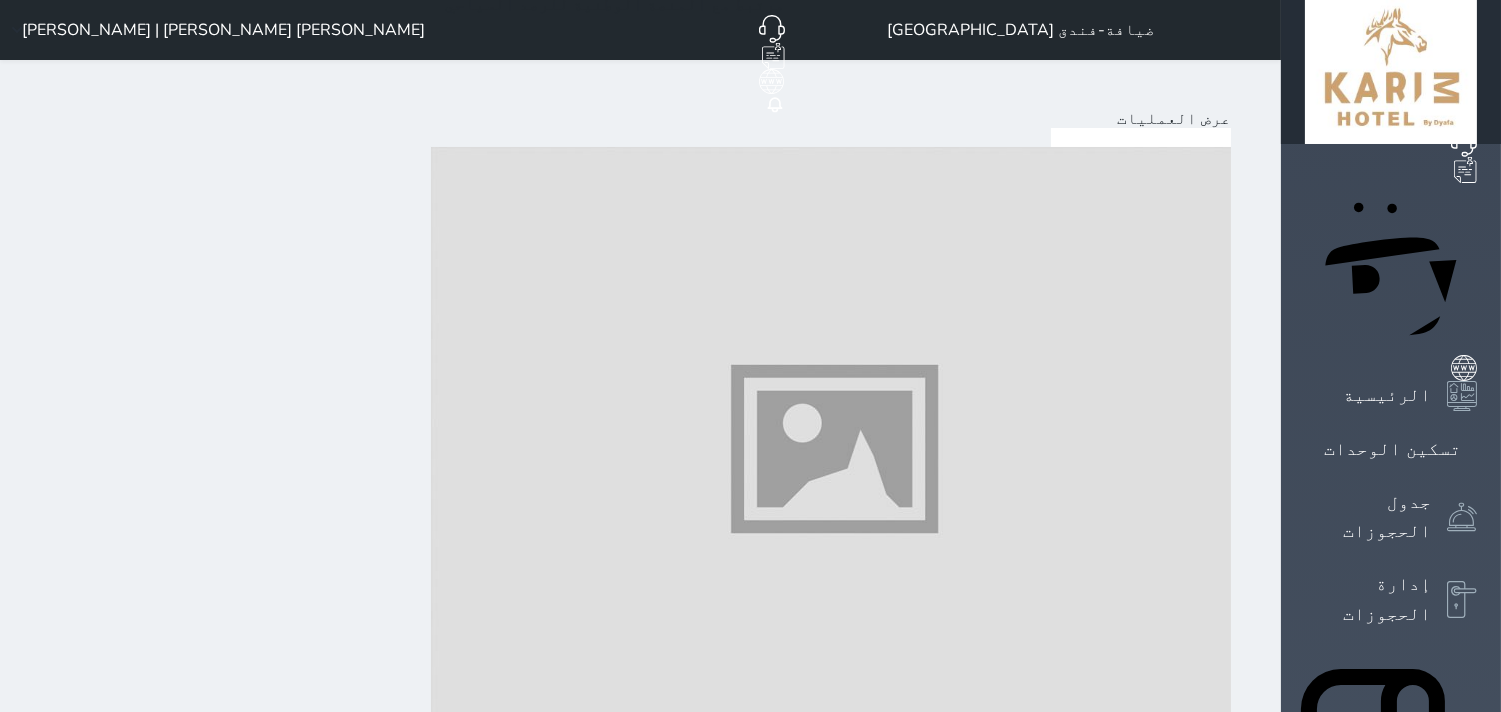 click at bounding box center [831, 447] 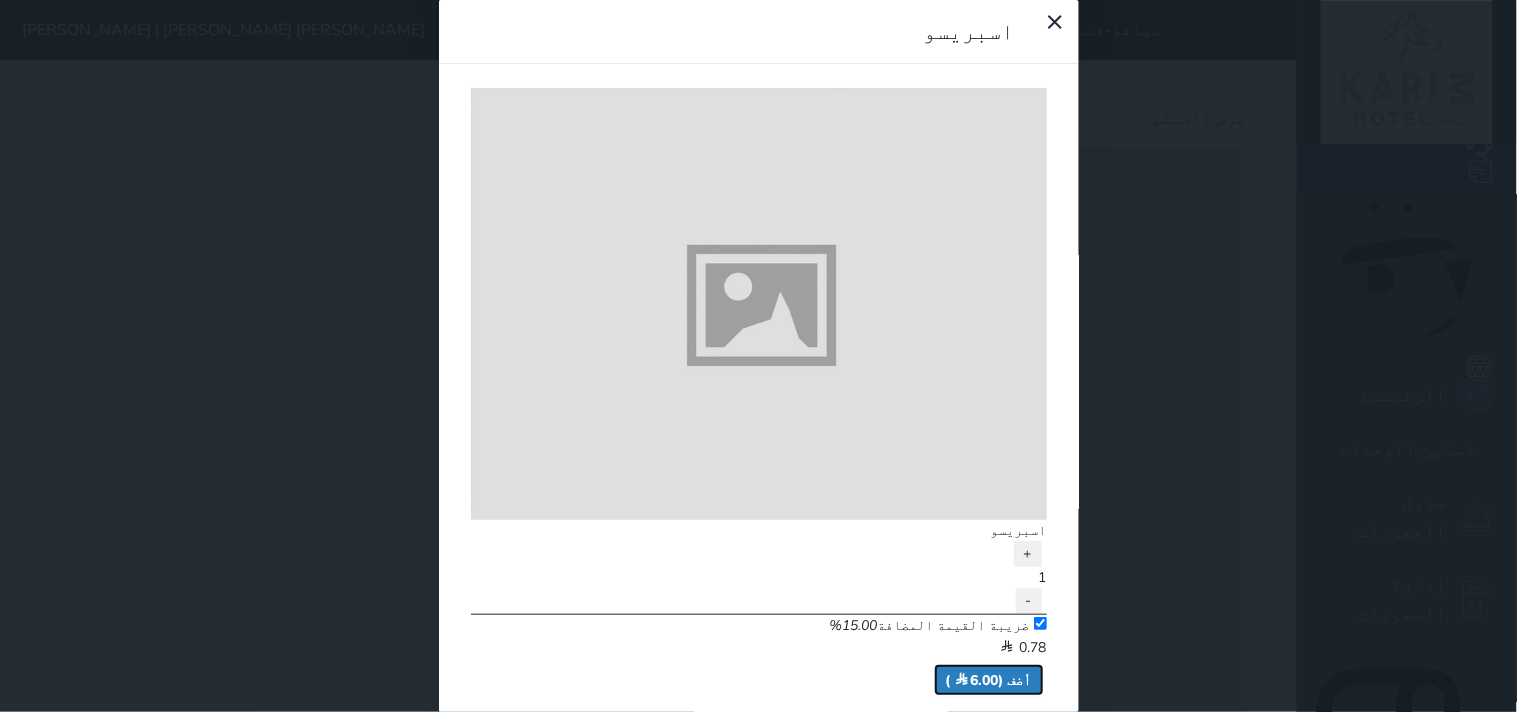click on "أضف  (    6.00 )" at bounding box center (989, 680) 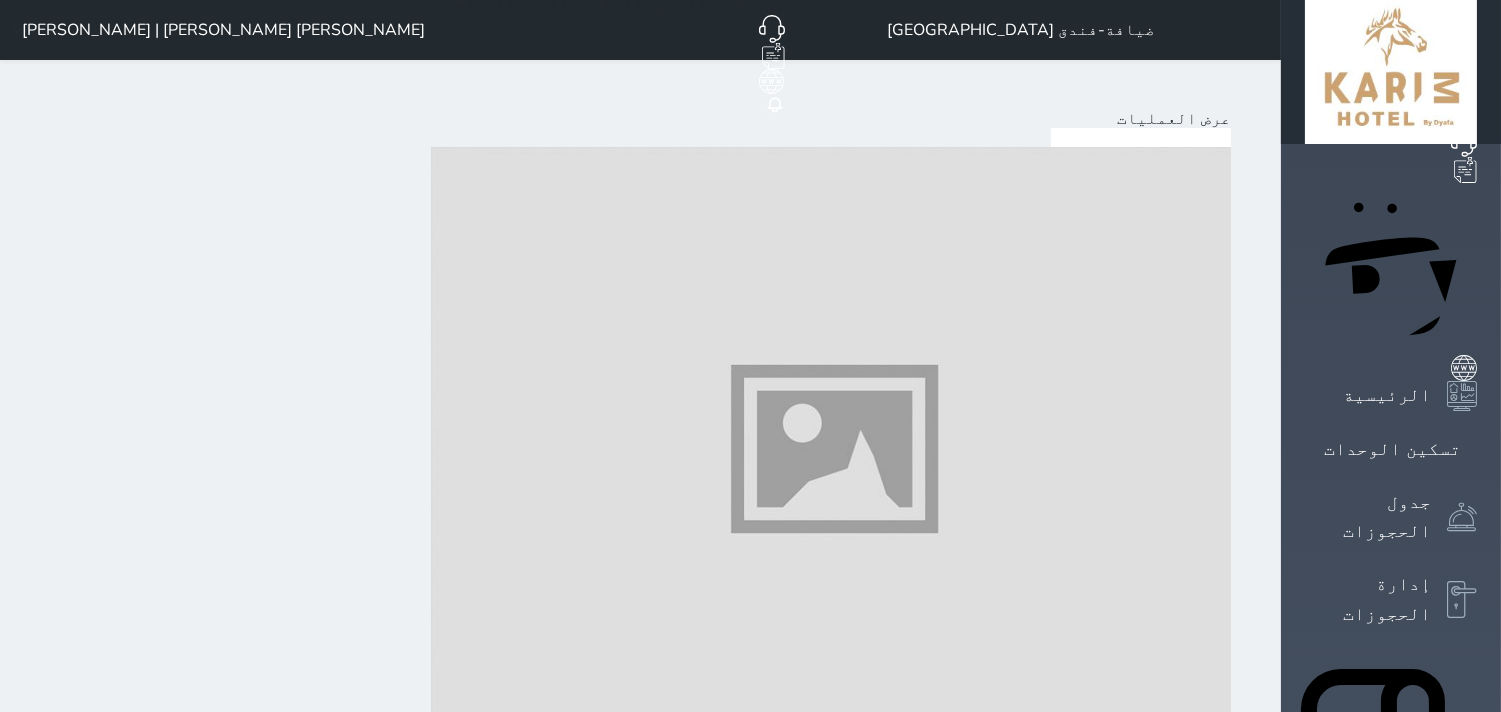 click on "الدفع (6.00  )" at bounding box center [1157, 6703] 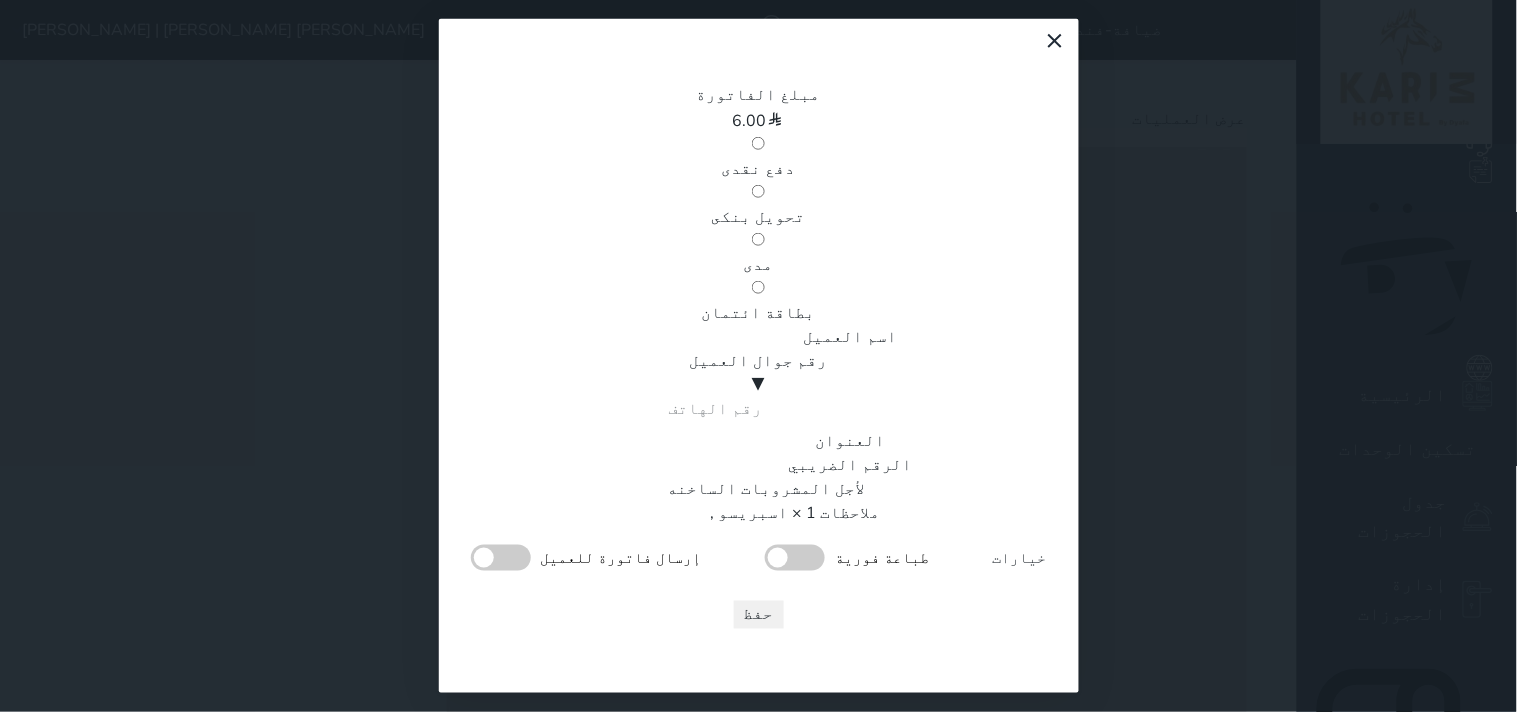 click on "مدى" at bounding box center [759, 265] 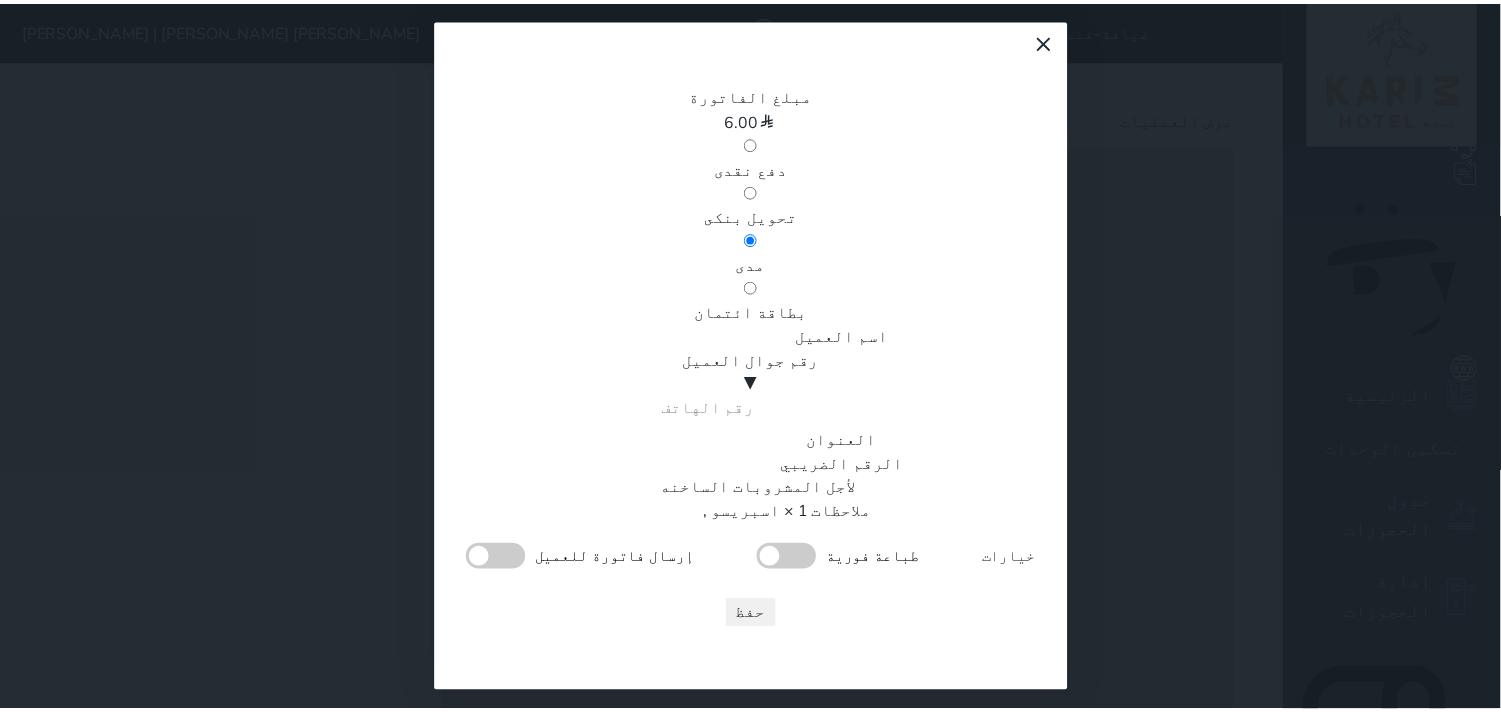 scroll, scrollTop: 342, scrollLeft: 0, axis: vertical 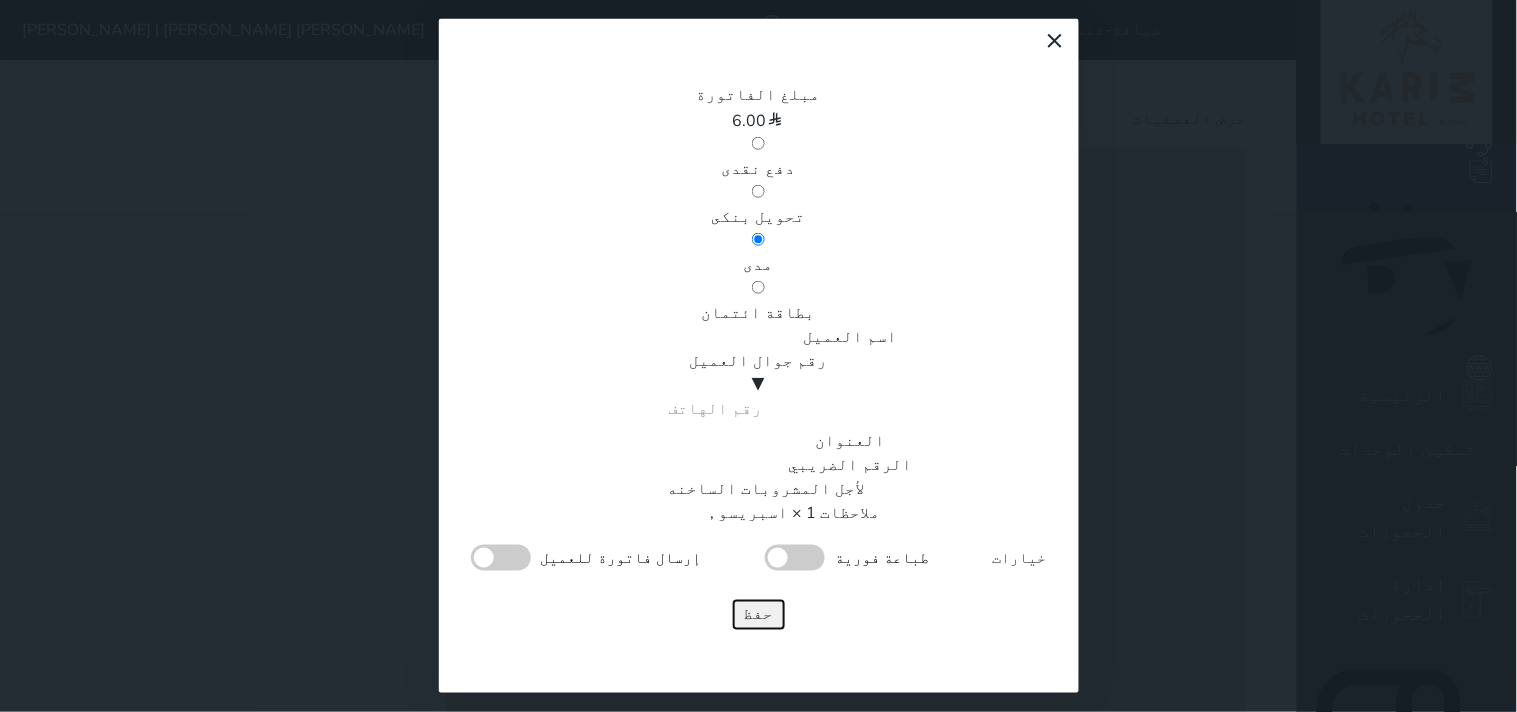 click on "حفظ" at bounding box center [759, 615] 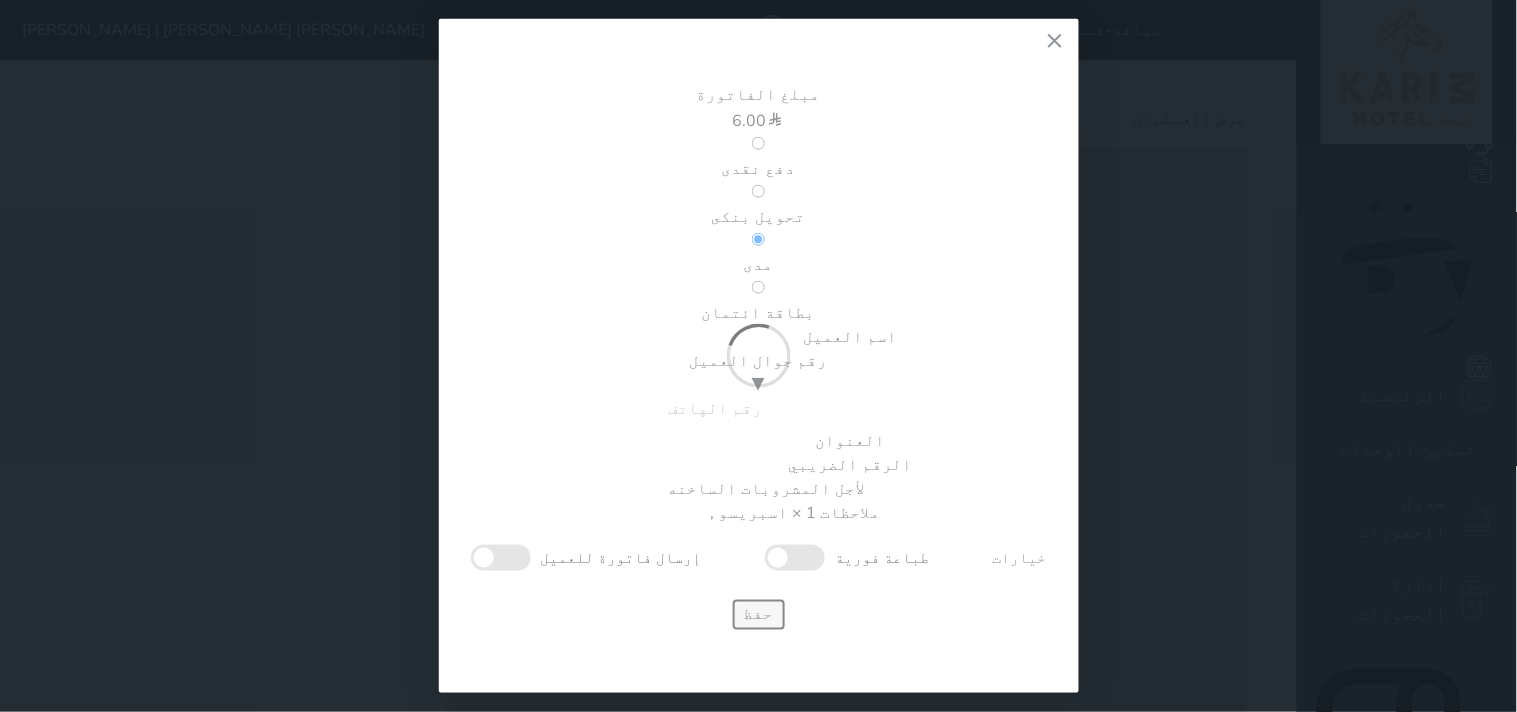 type 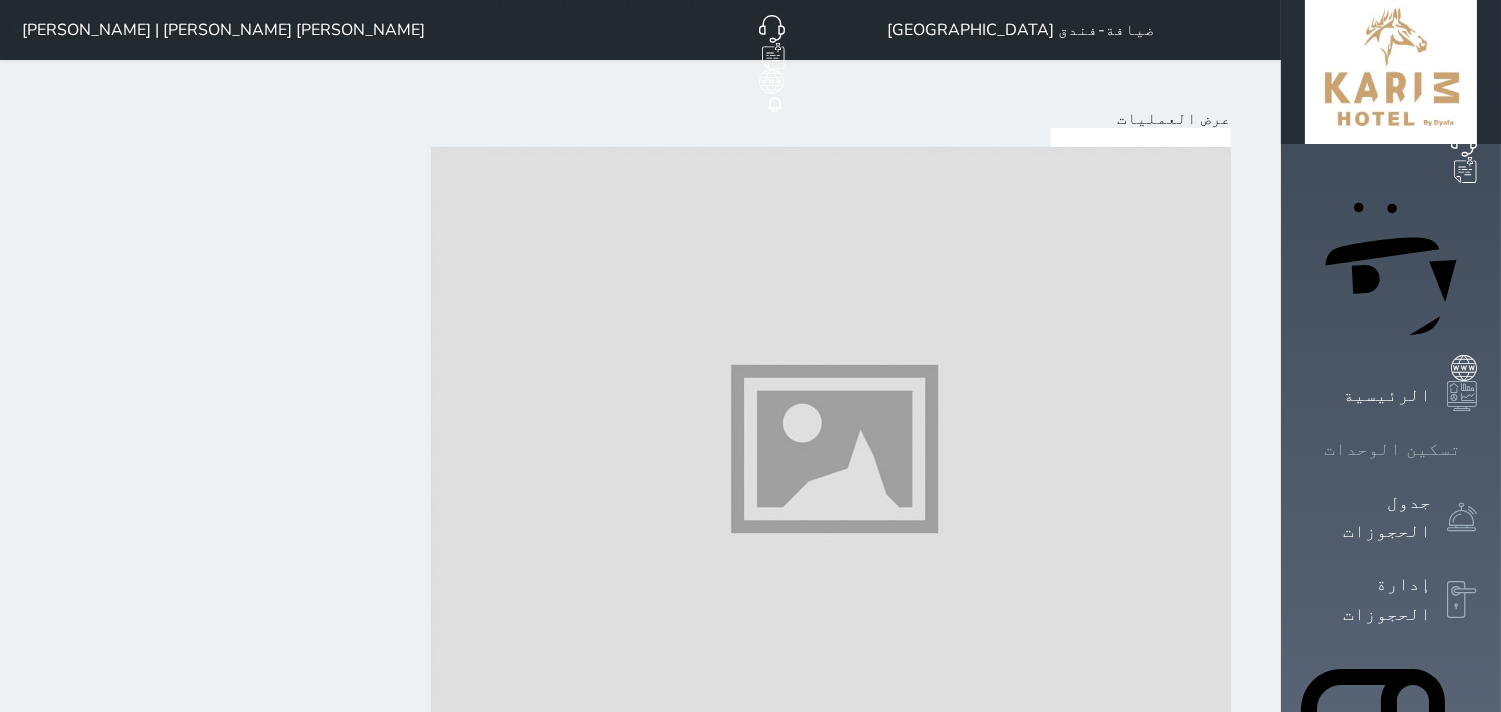 click on "تسكين الوحدات" at bounding box center (1392, 449) 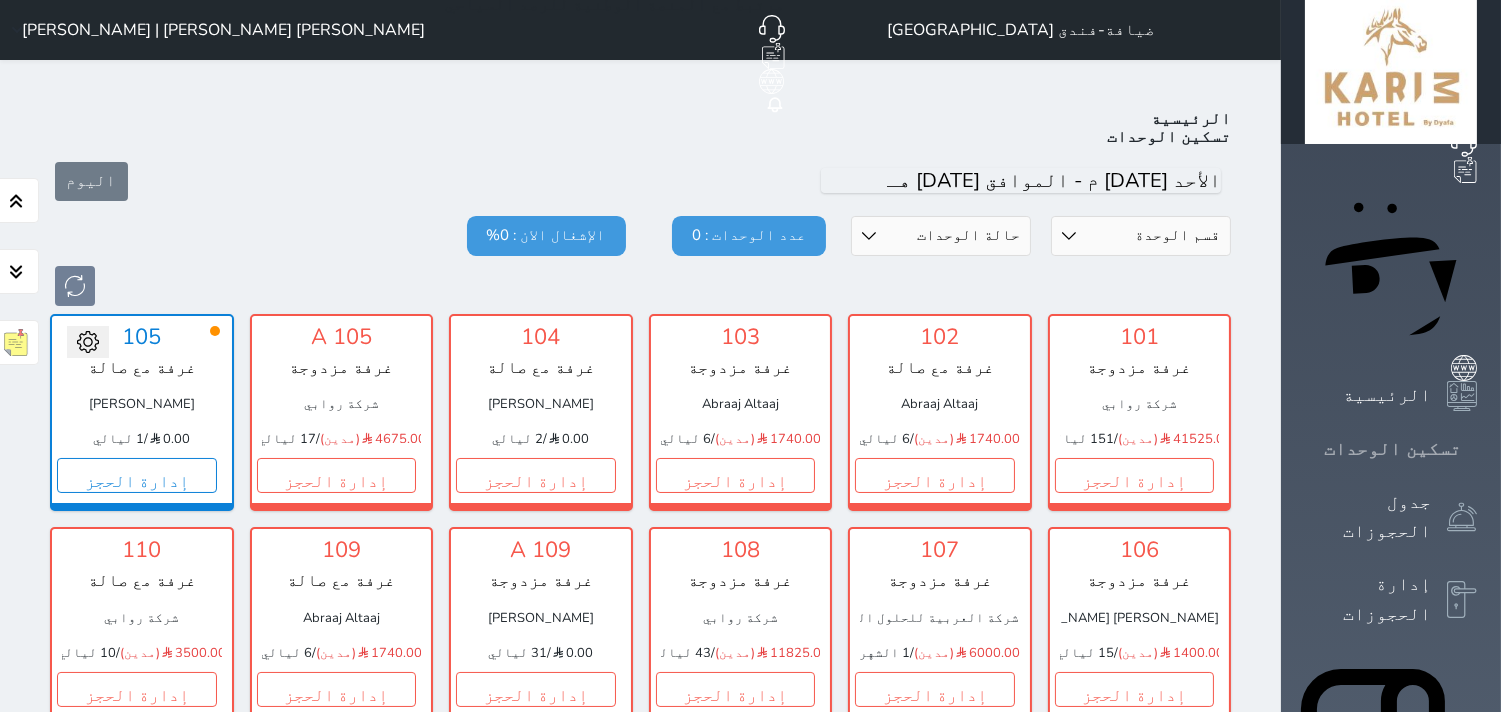 scroll, scrollTop: 77, scrollLeft: 0, axis: vertical 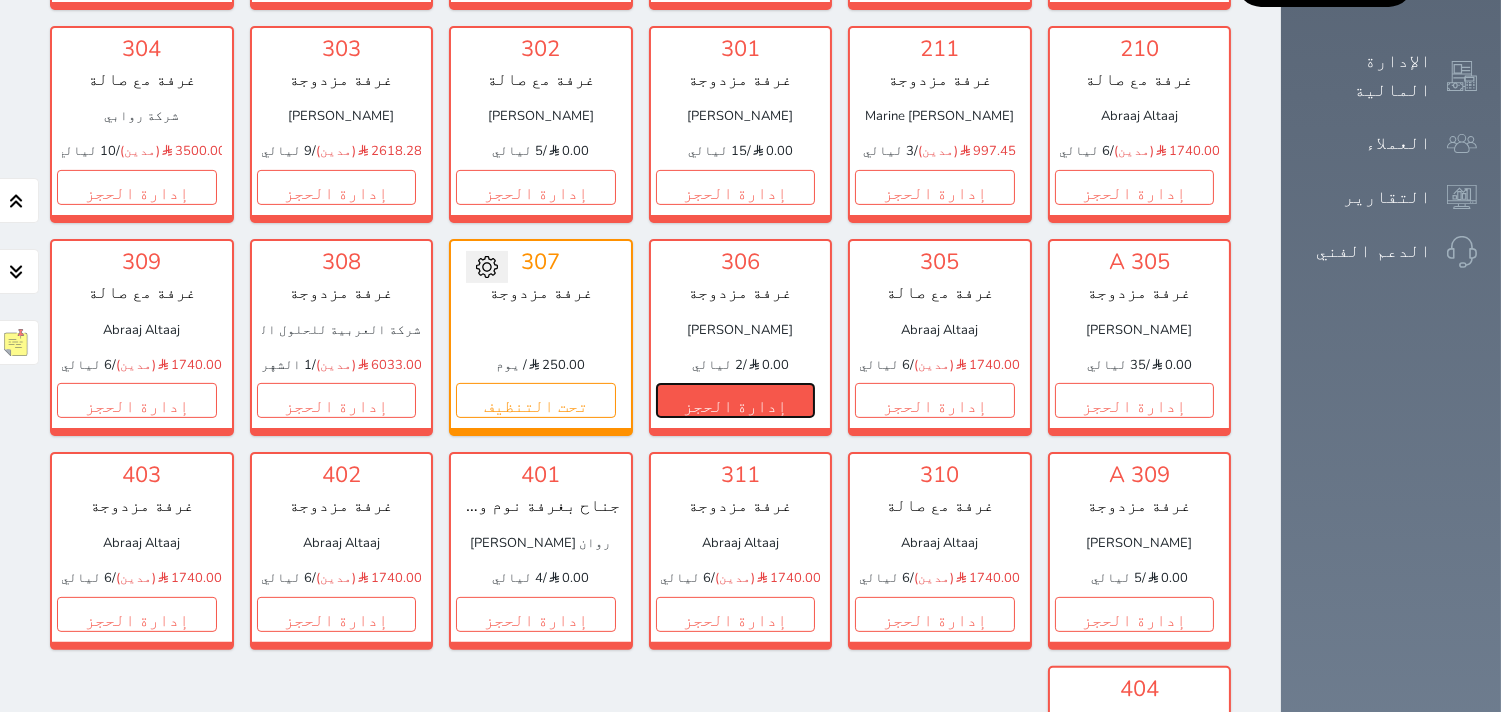 click on "إدارة الحجز" at bounding box center (736, 400) 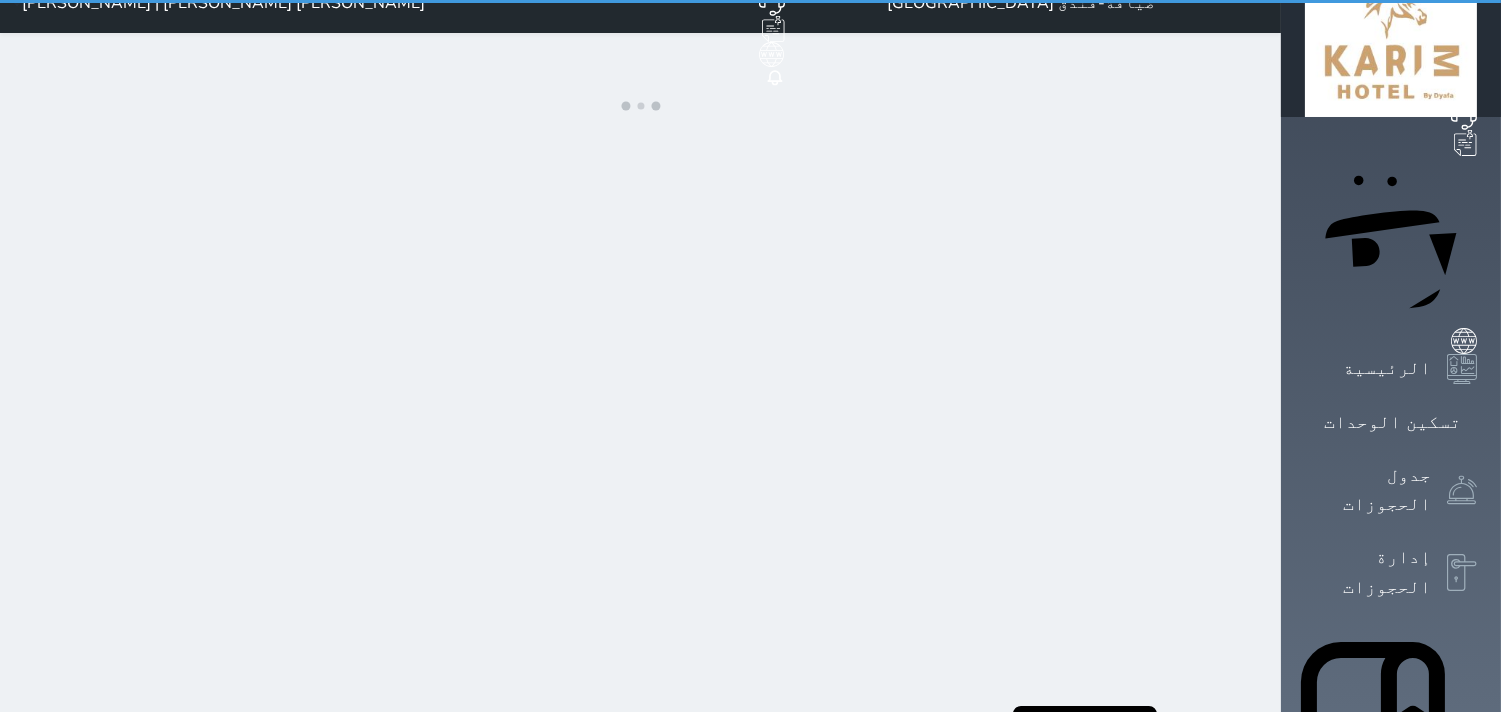 scroll, scrollTop: 0, scrollLeft: 0, axis: both 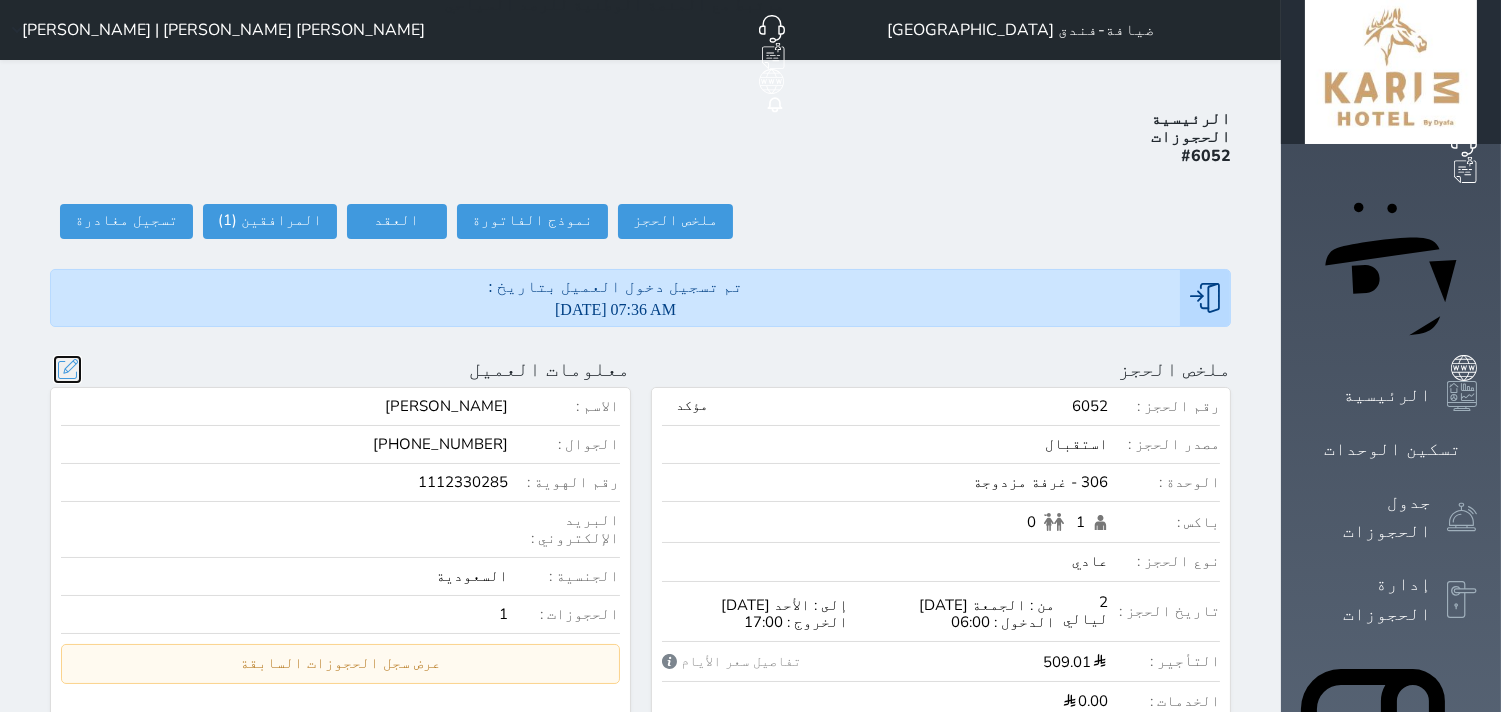 click at bounding box center (67, 369) 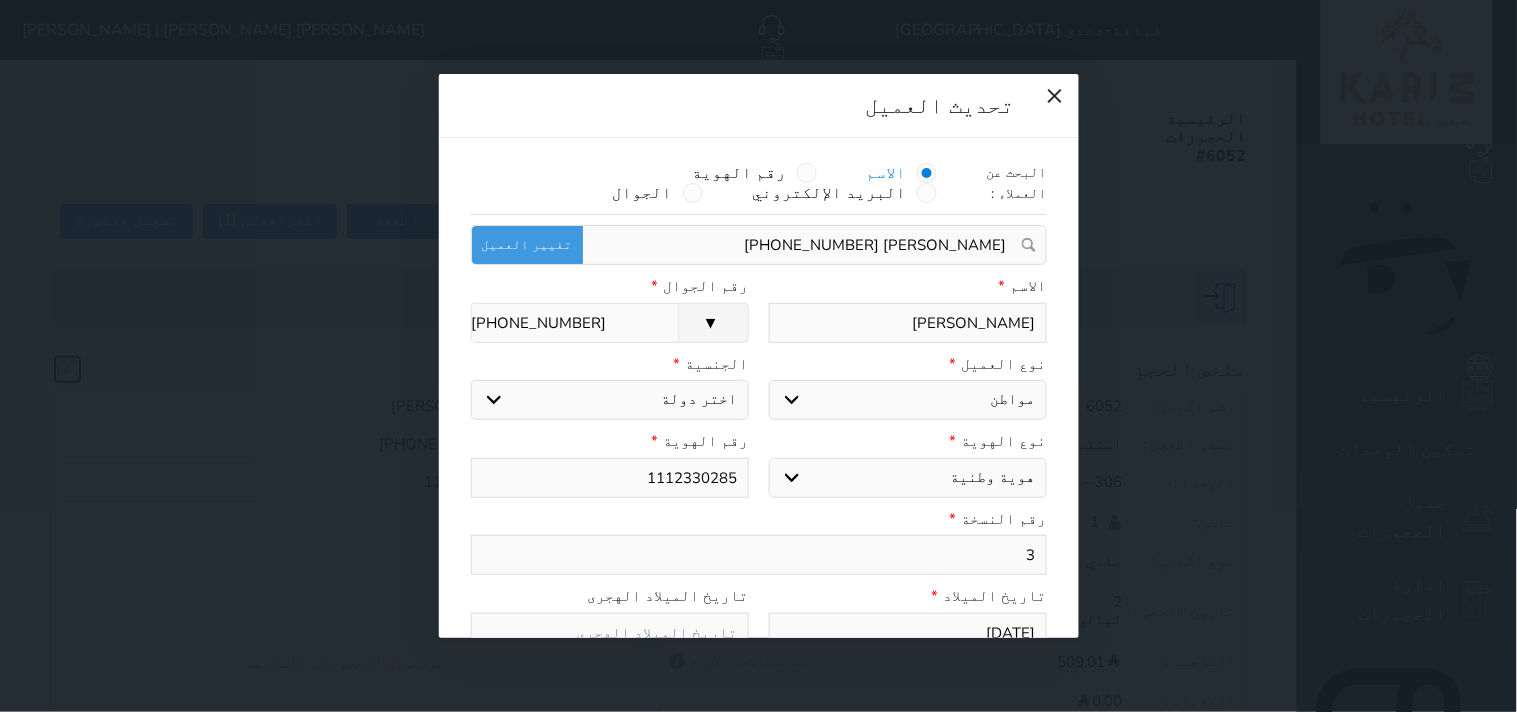select 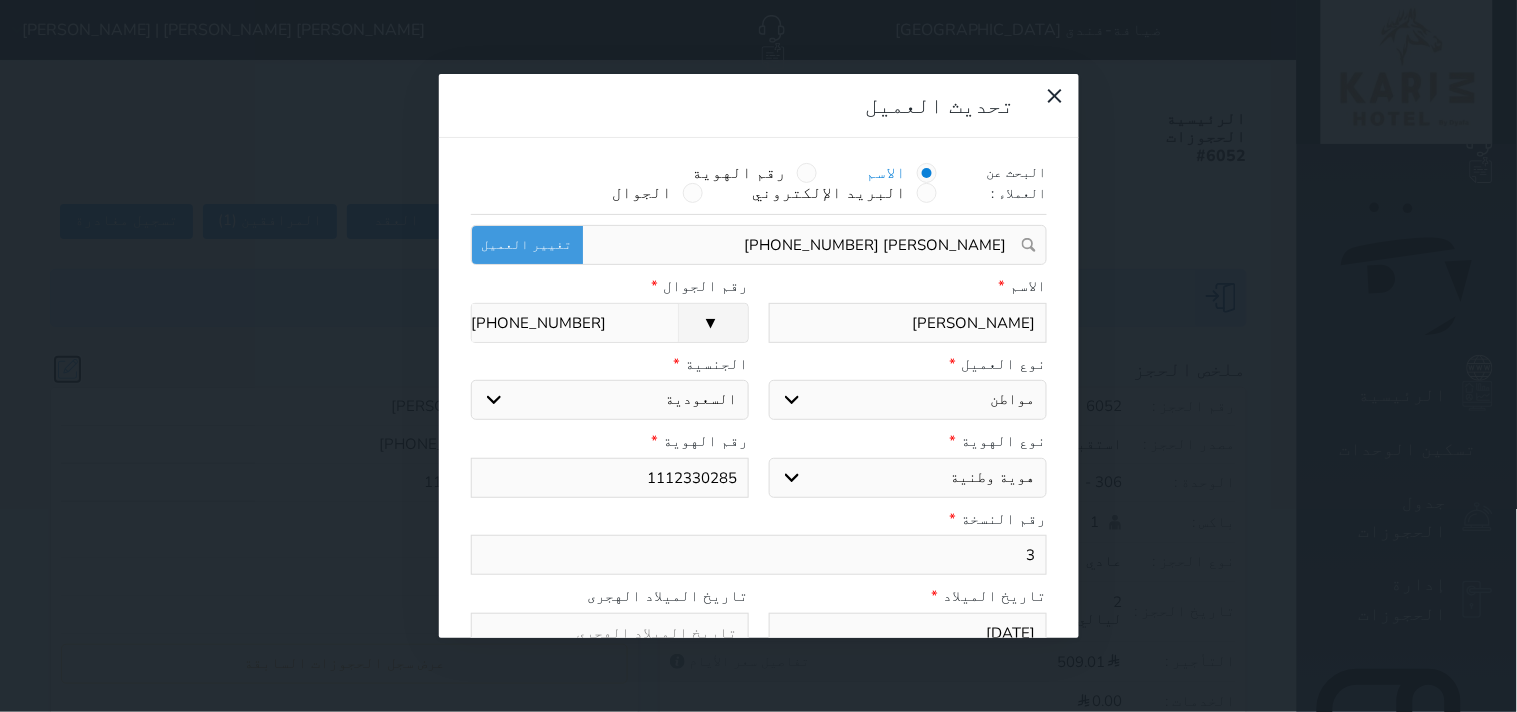 select 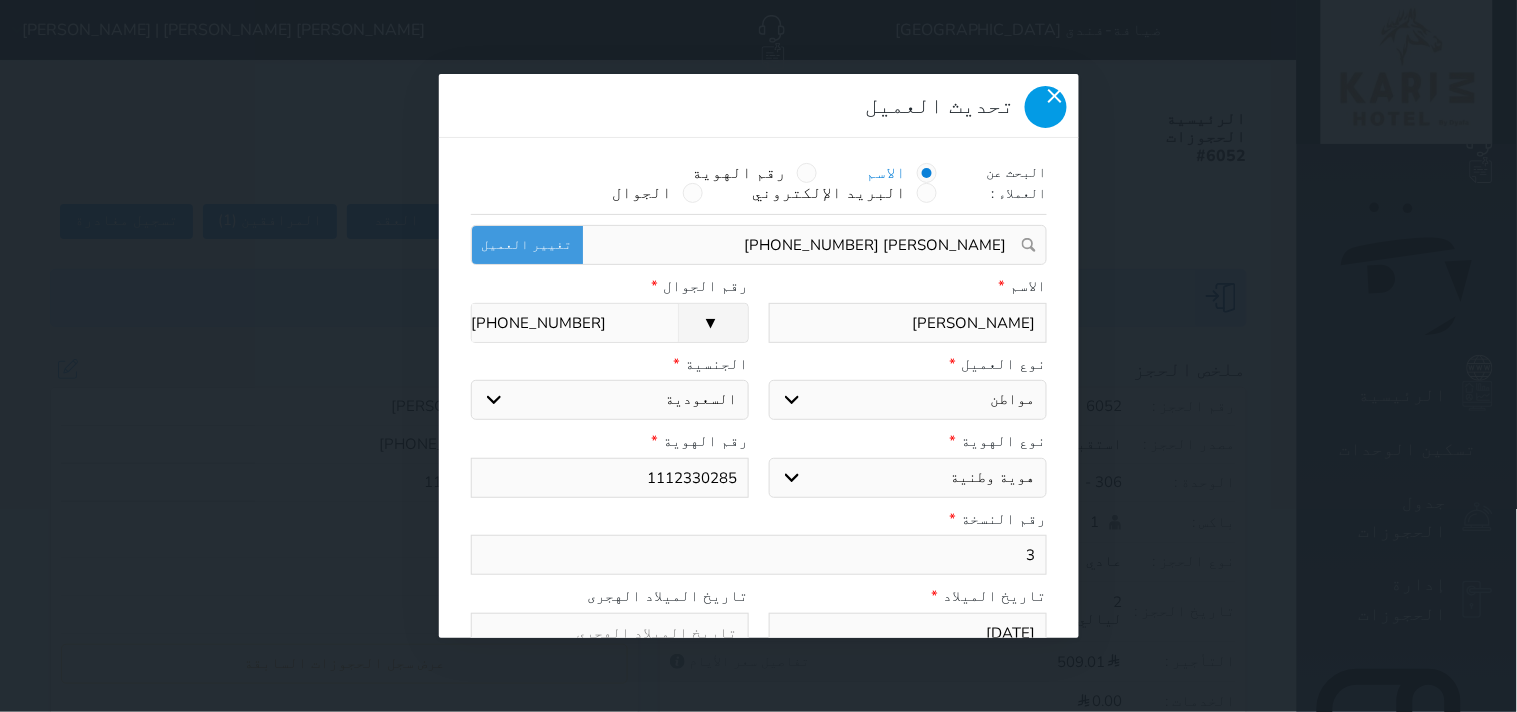 click 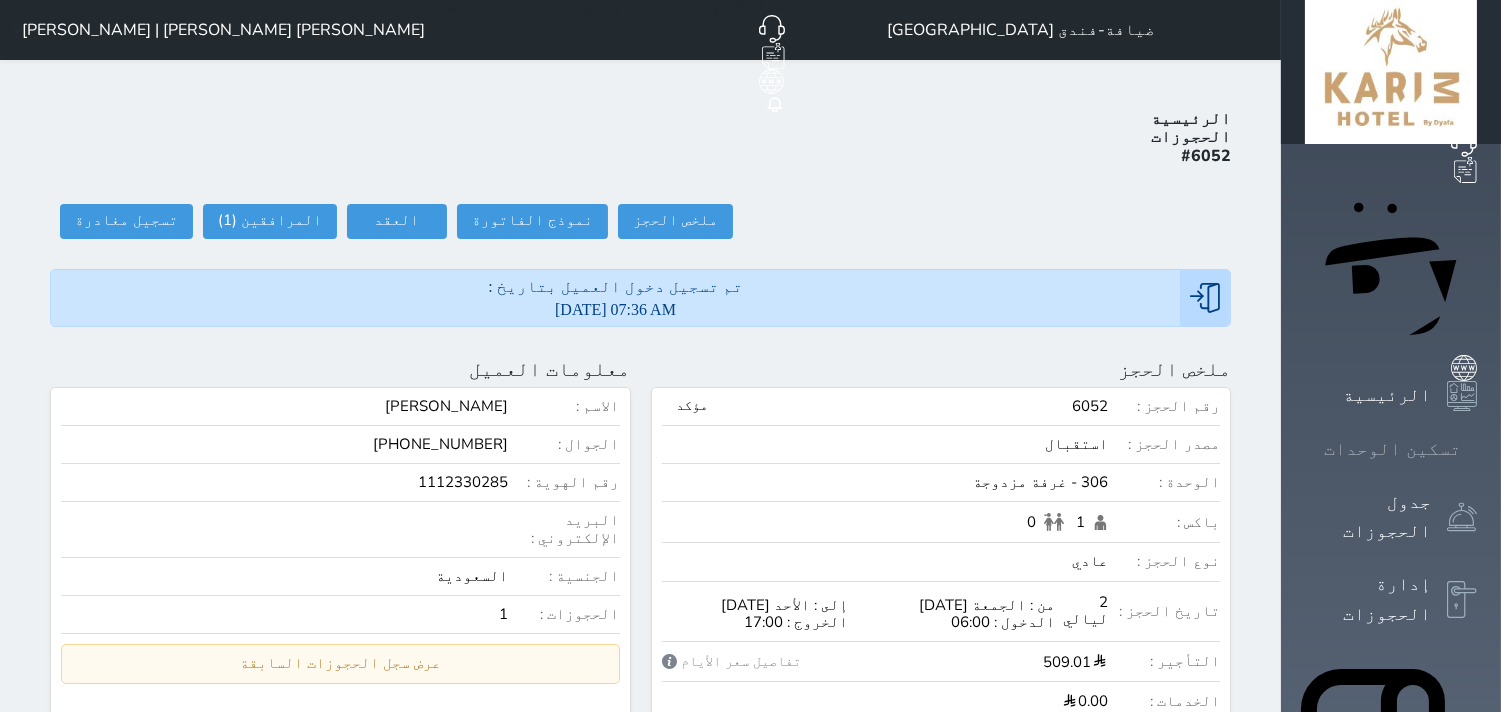 click on "تسكين الوحدات" at bounding box center [1392, 449] 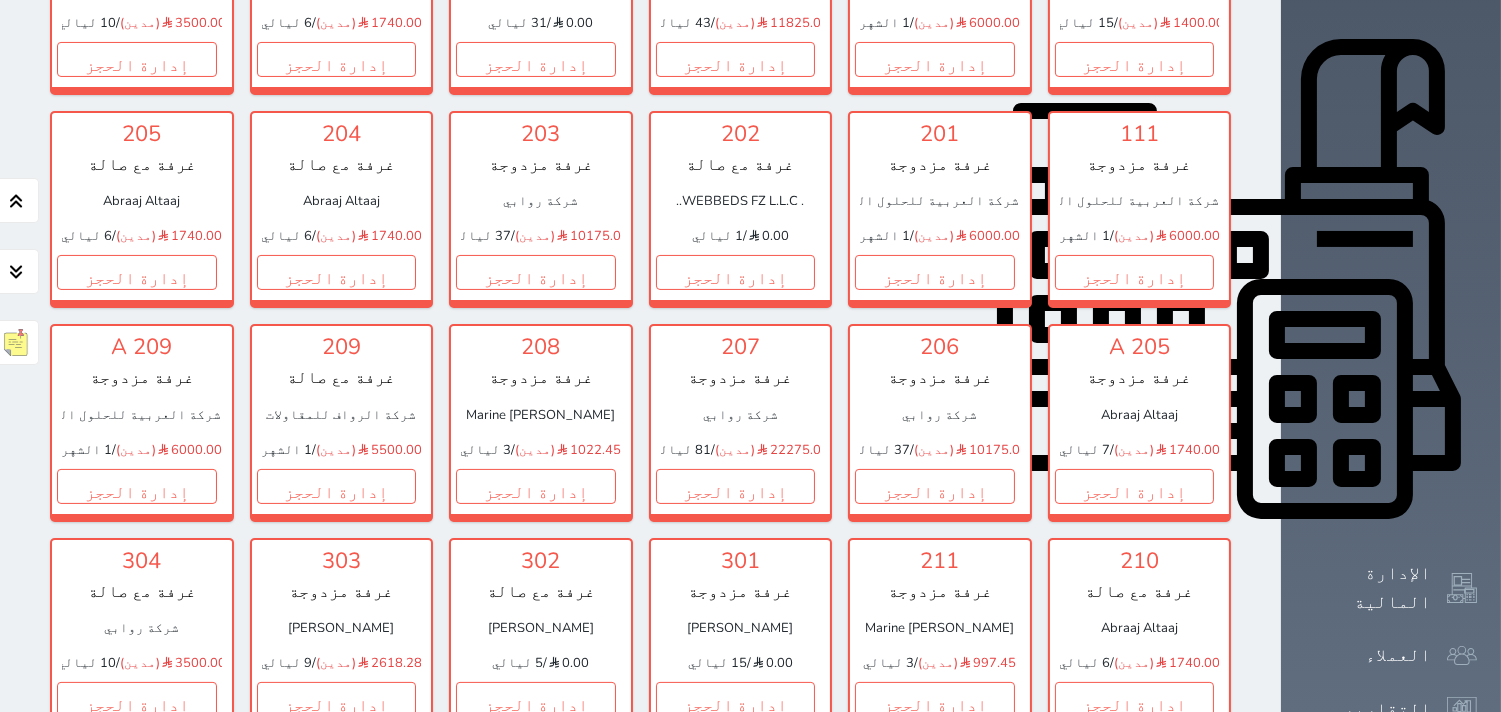 scroll, scrollTop: 522, scrollLeft: 0, axis: vertical 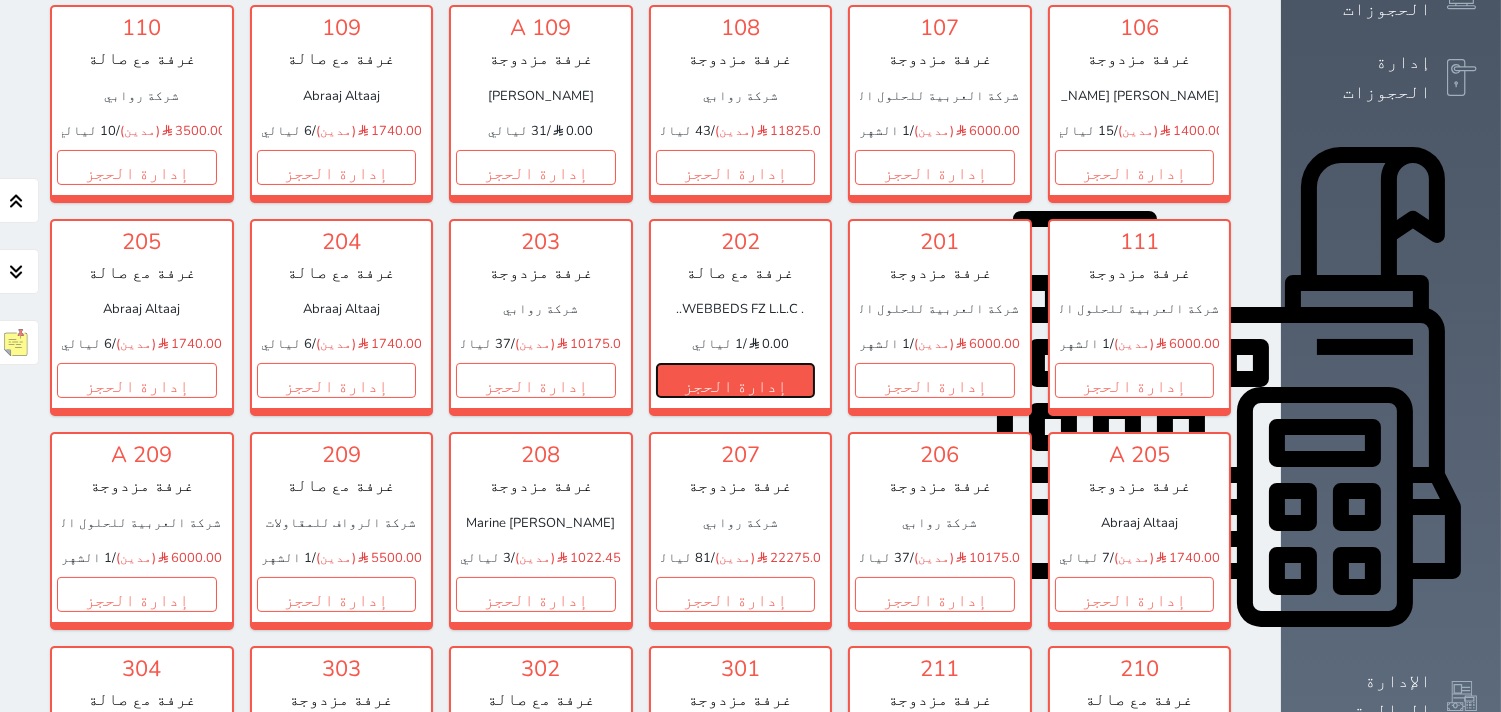 click on "إدارة الحجز" at bounding box center (736, 380) 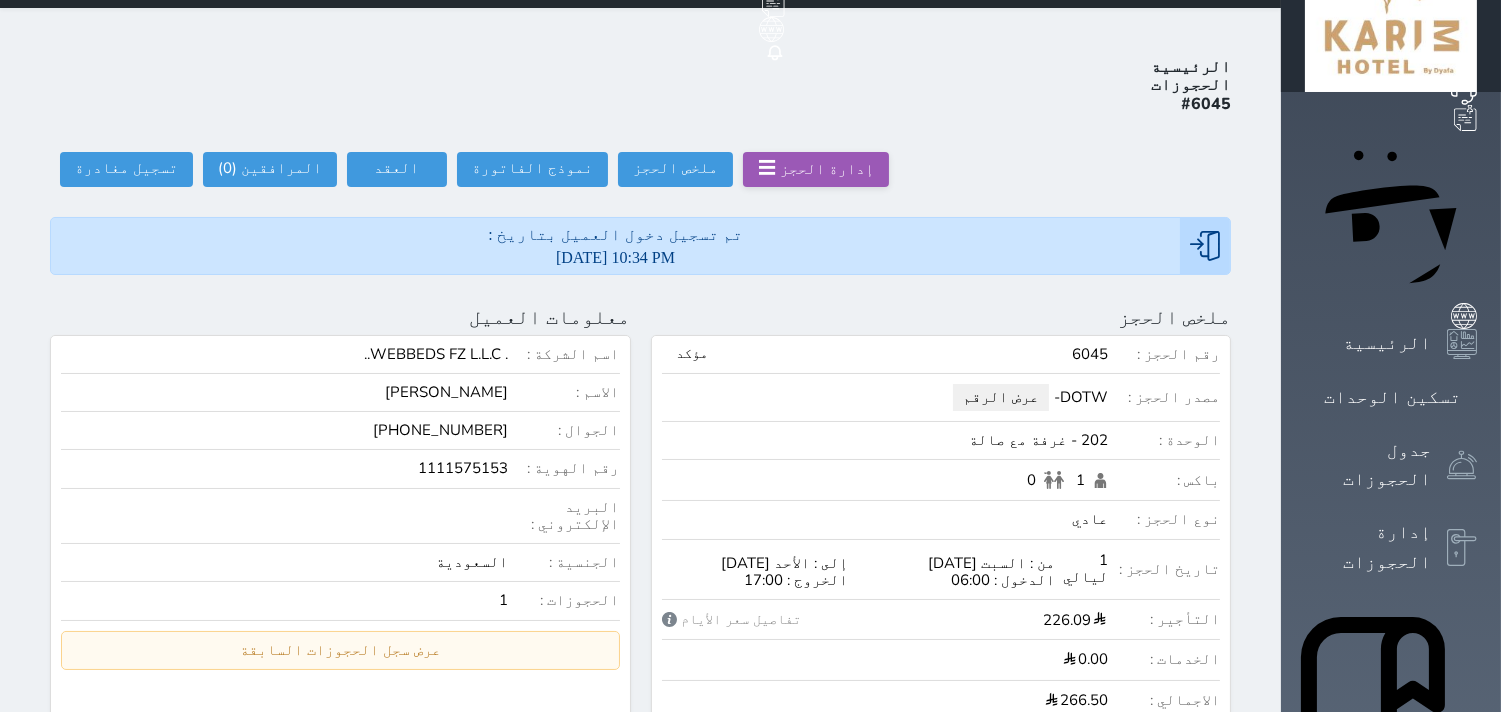 scroll, scrollTop: 0, scrollLeft: 0, axis: both 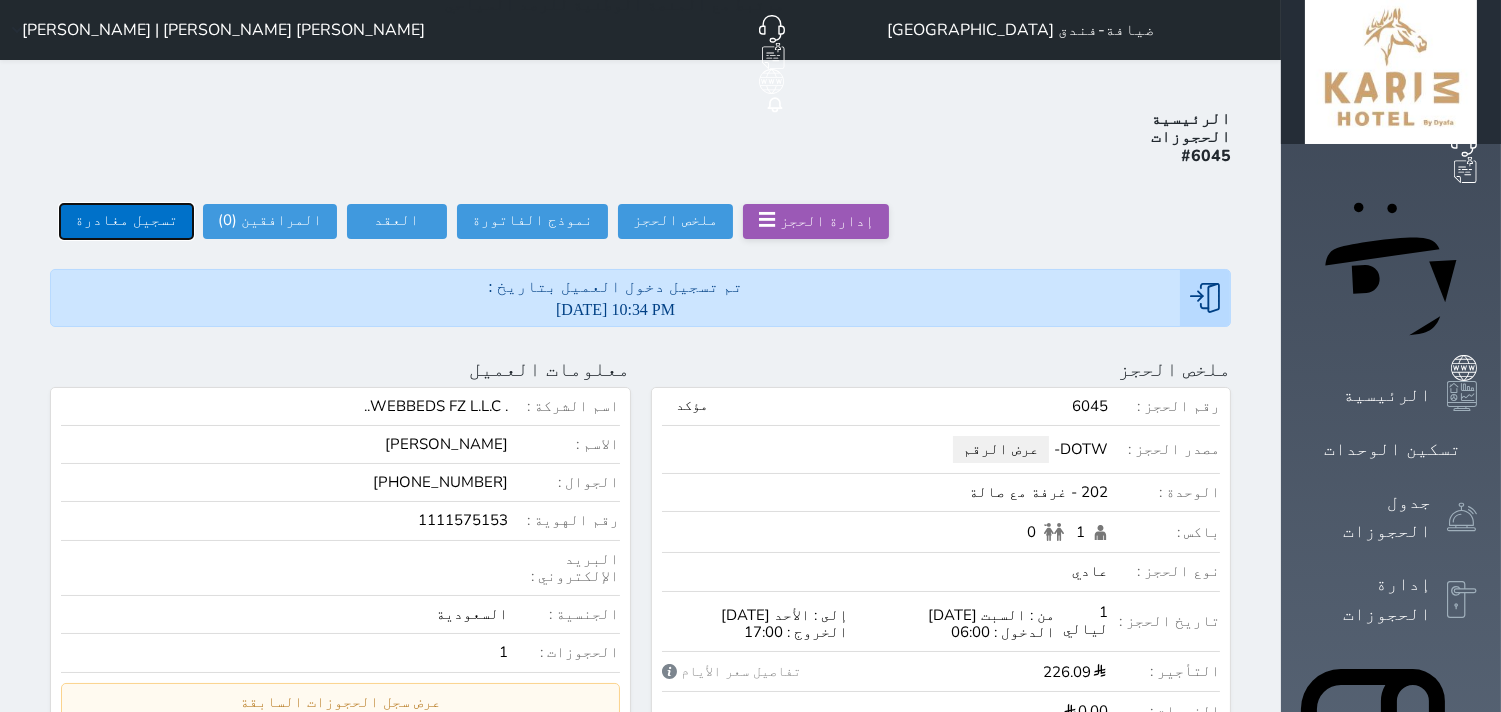 click on "تسجيل مغادرة" at bounding box center [126, 221] 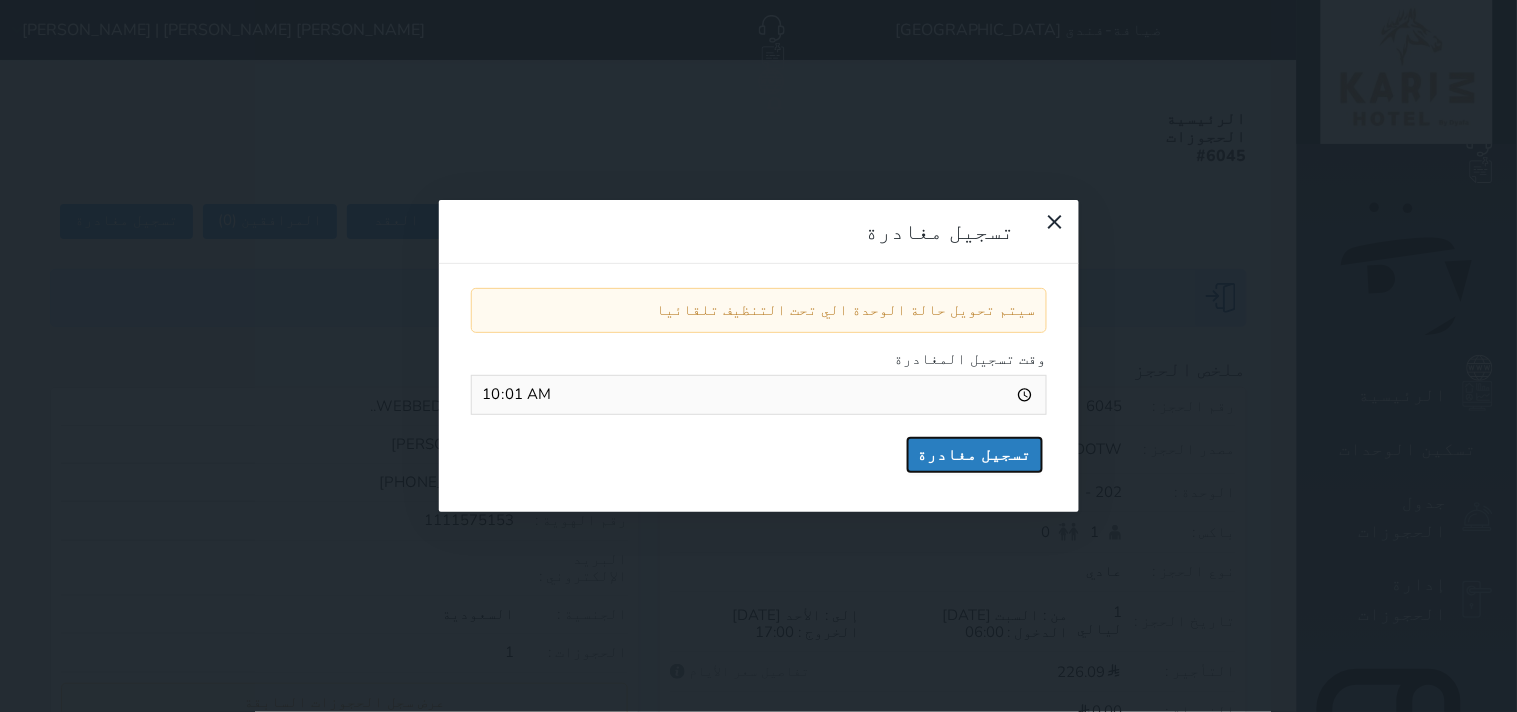 click on "تسجيل مغادرة" at bounding box center [975, 455] 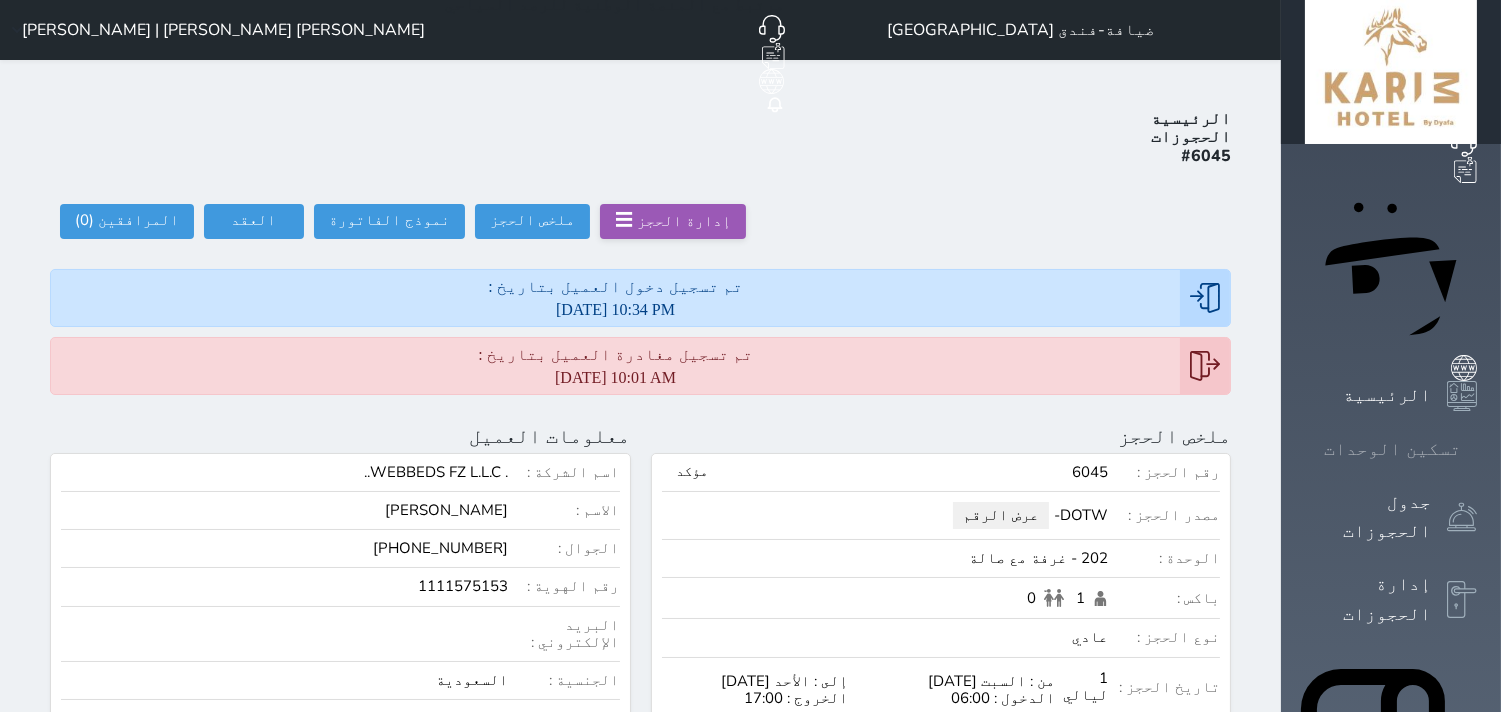 click at bounding box center [1477, 449] 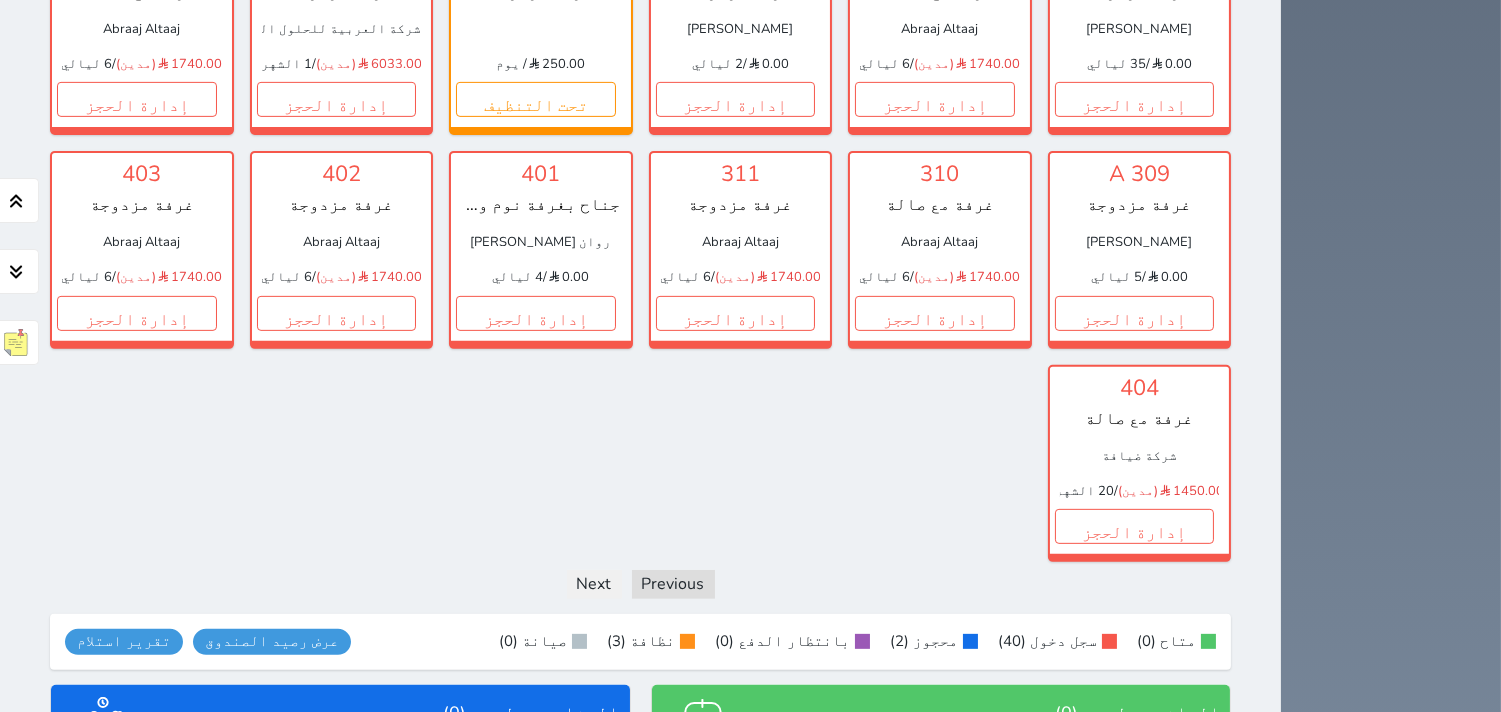 scroll, scrollTop: 1697, scrollLeft: 0, axis: vertical 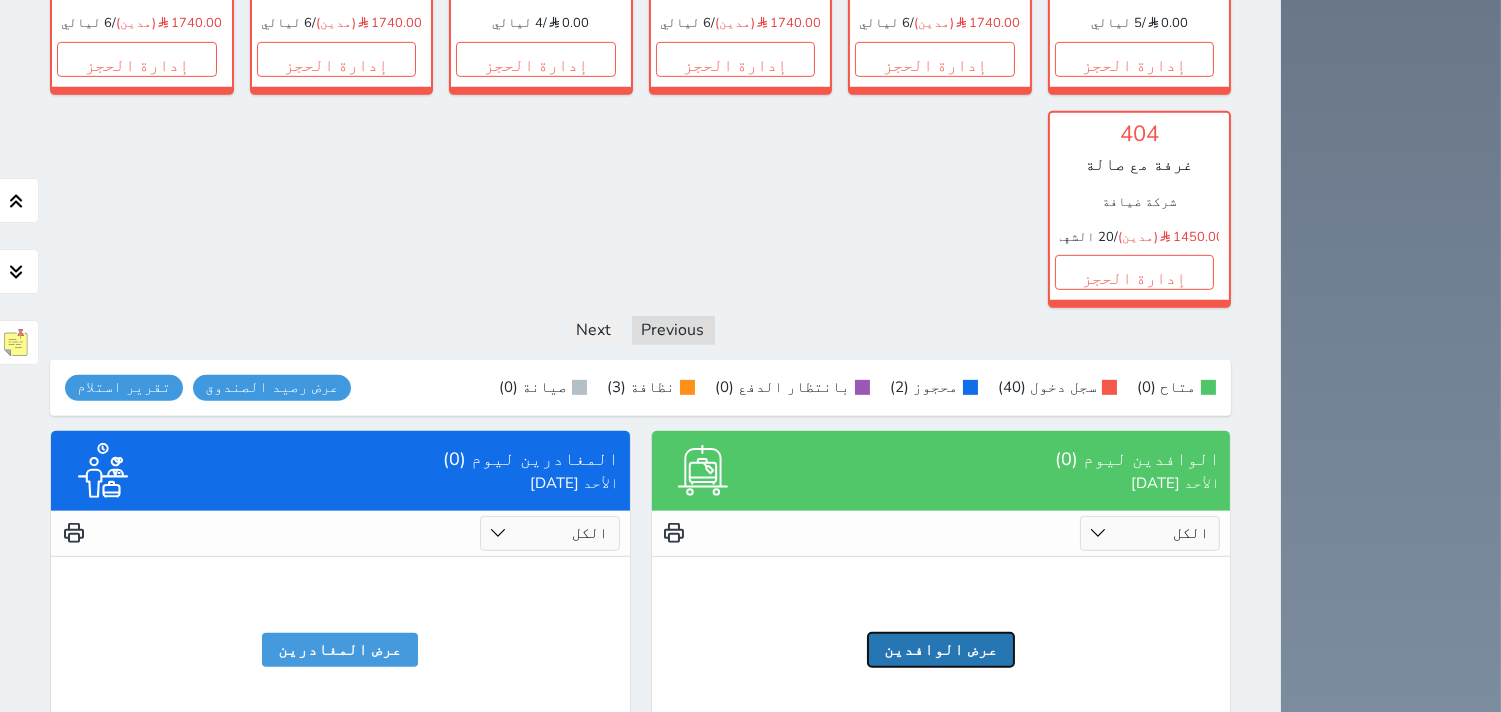 click on "عرض الوافدين" at bounding box center (941, 650) 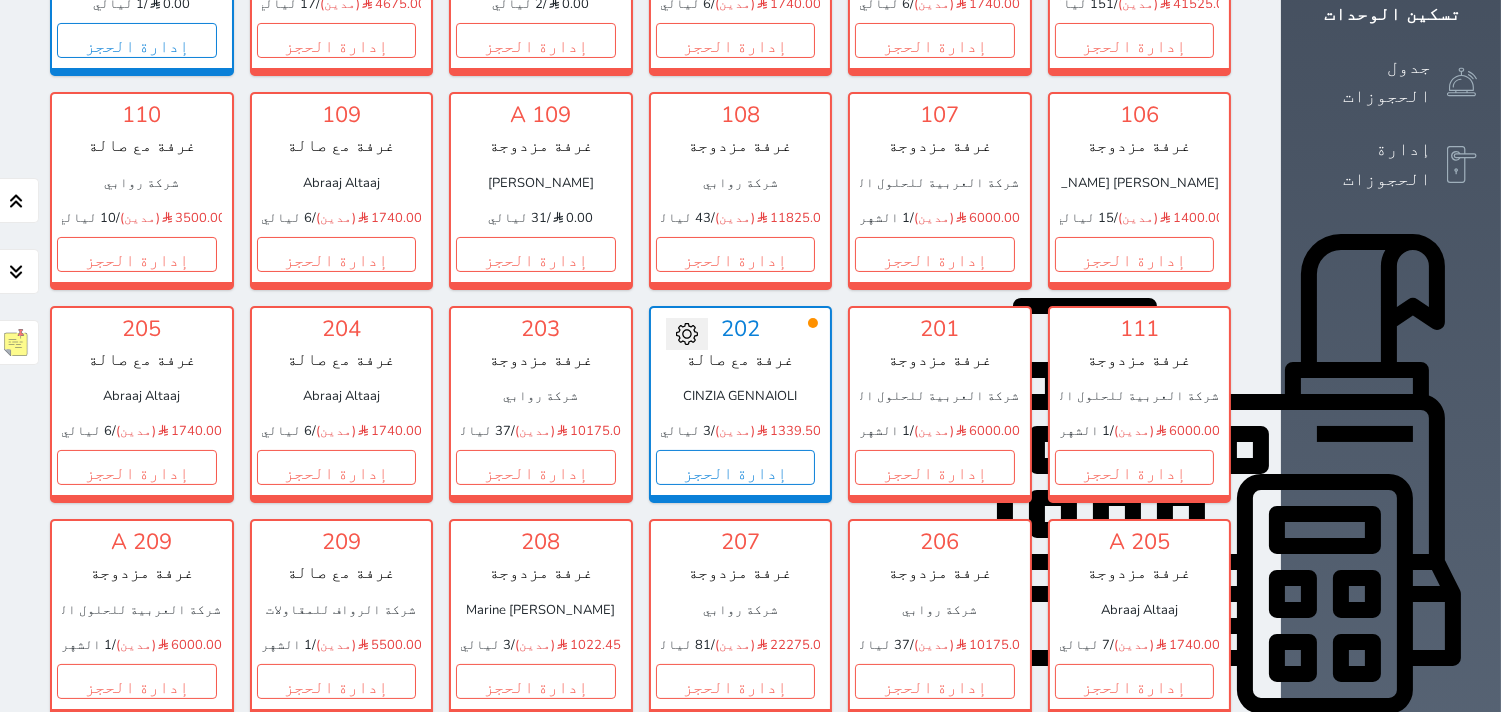 scroll, scrollTop: 0, scrollLeft: 0, axis: both 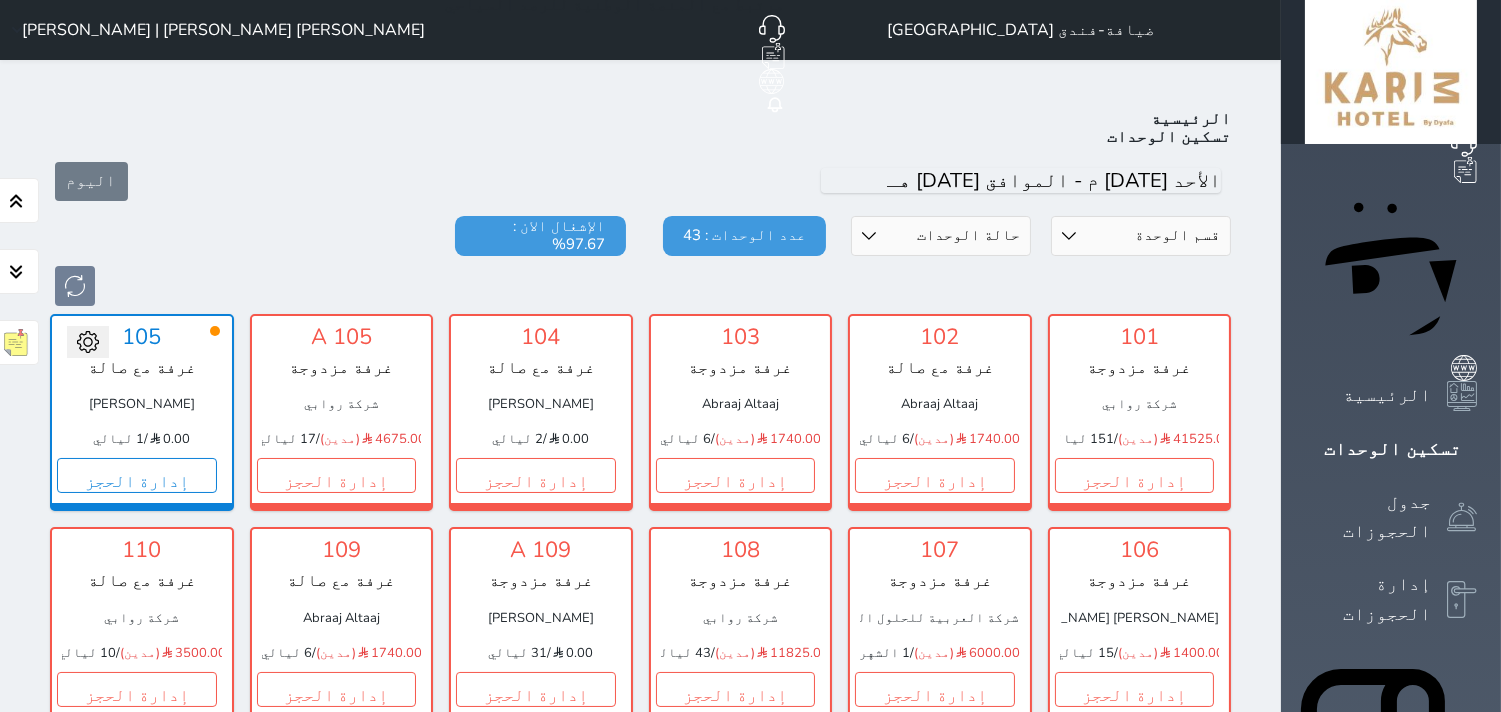 click on "Ahmed Khamis Mamon | احمد خميس مأمون" at bounding box center (223, 30) 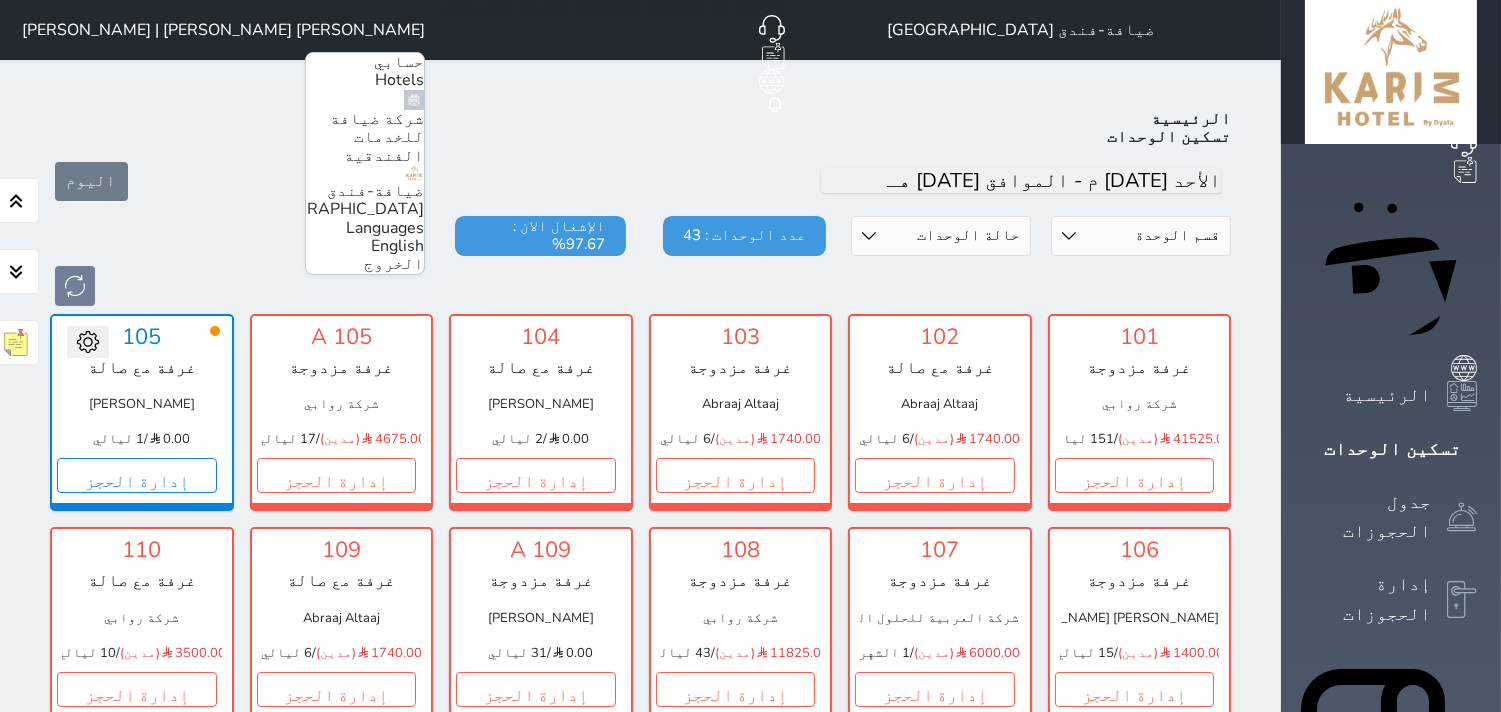 click on "الخروج" at bounding box center (394, 264) 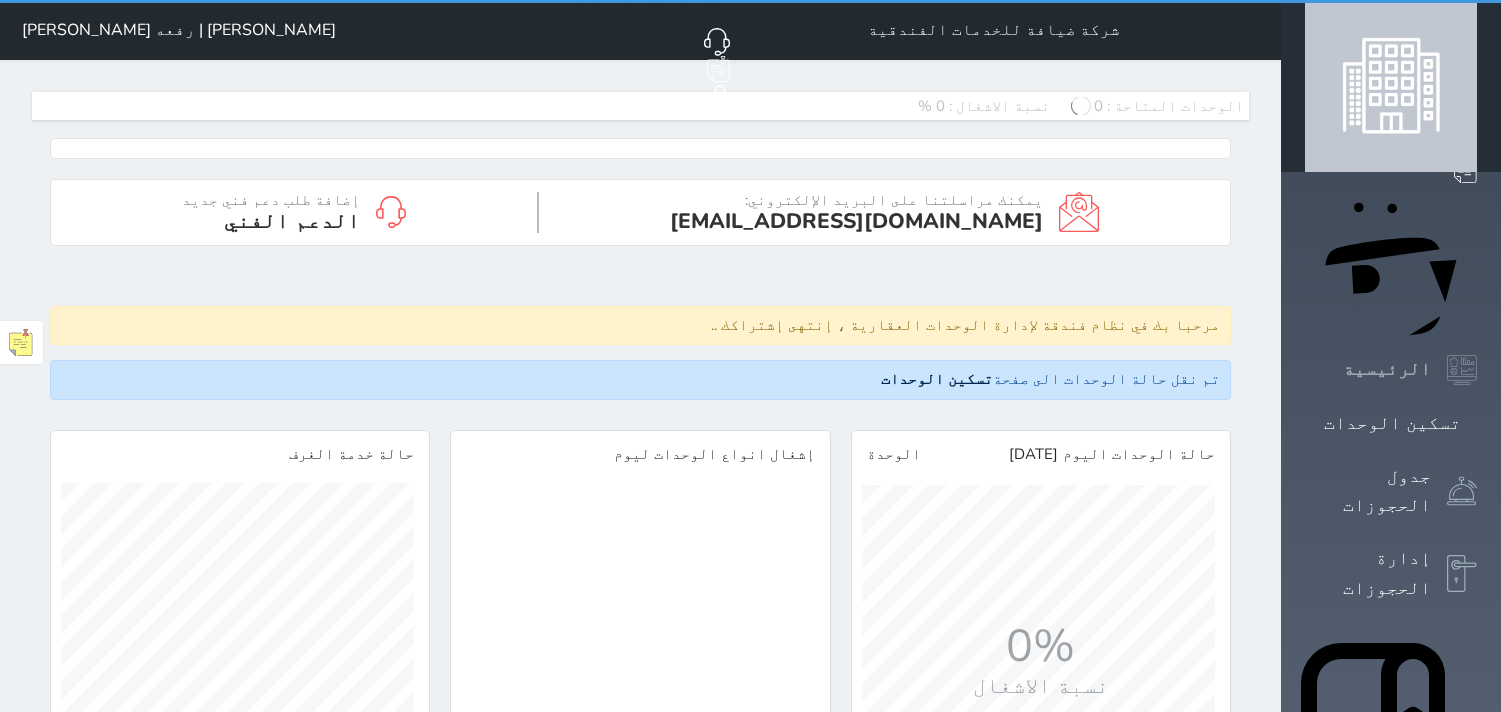 scroll, scrollTop: 0, scrollLeft: 0, axis: both 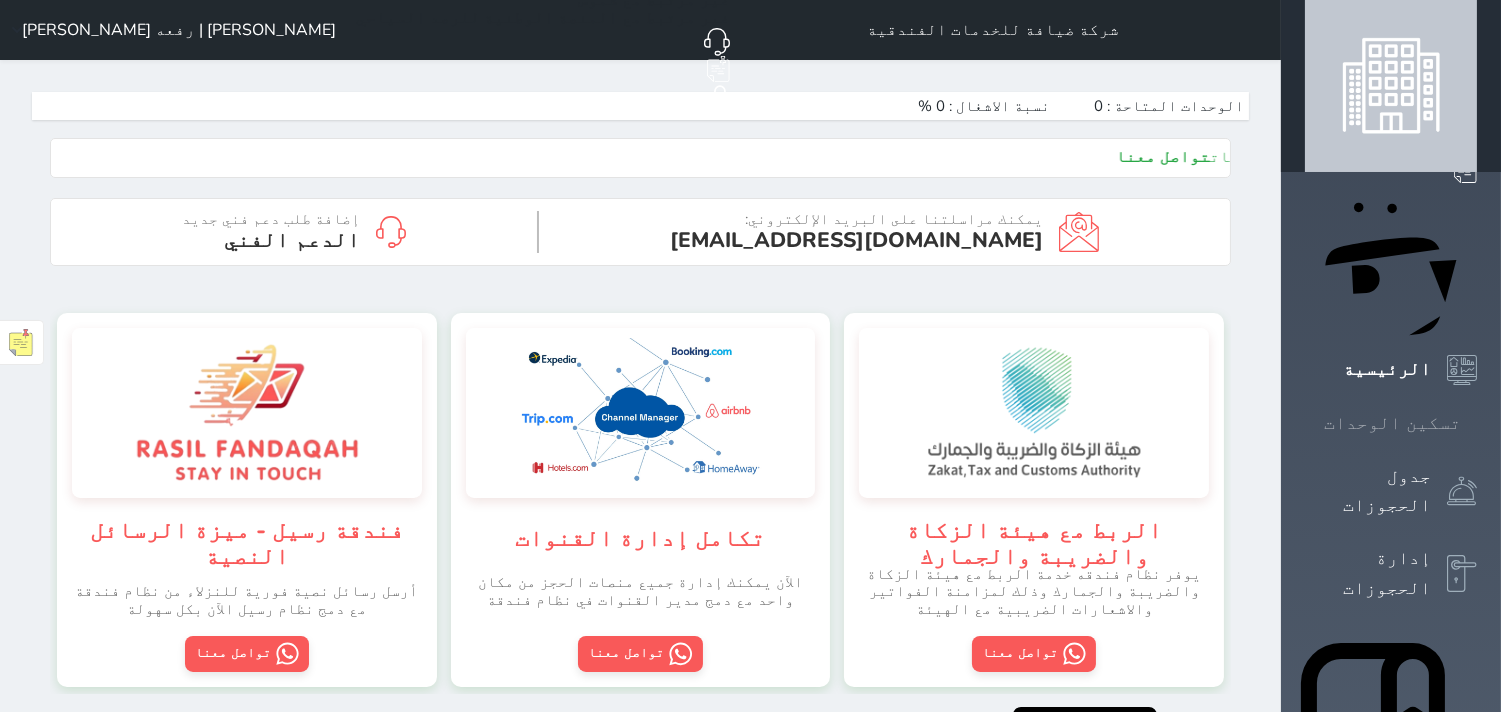 click on "تسكين الوحدات" at bounding box center [1391, 423] 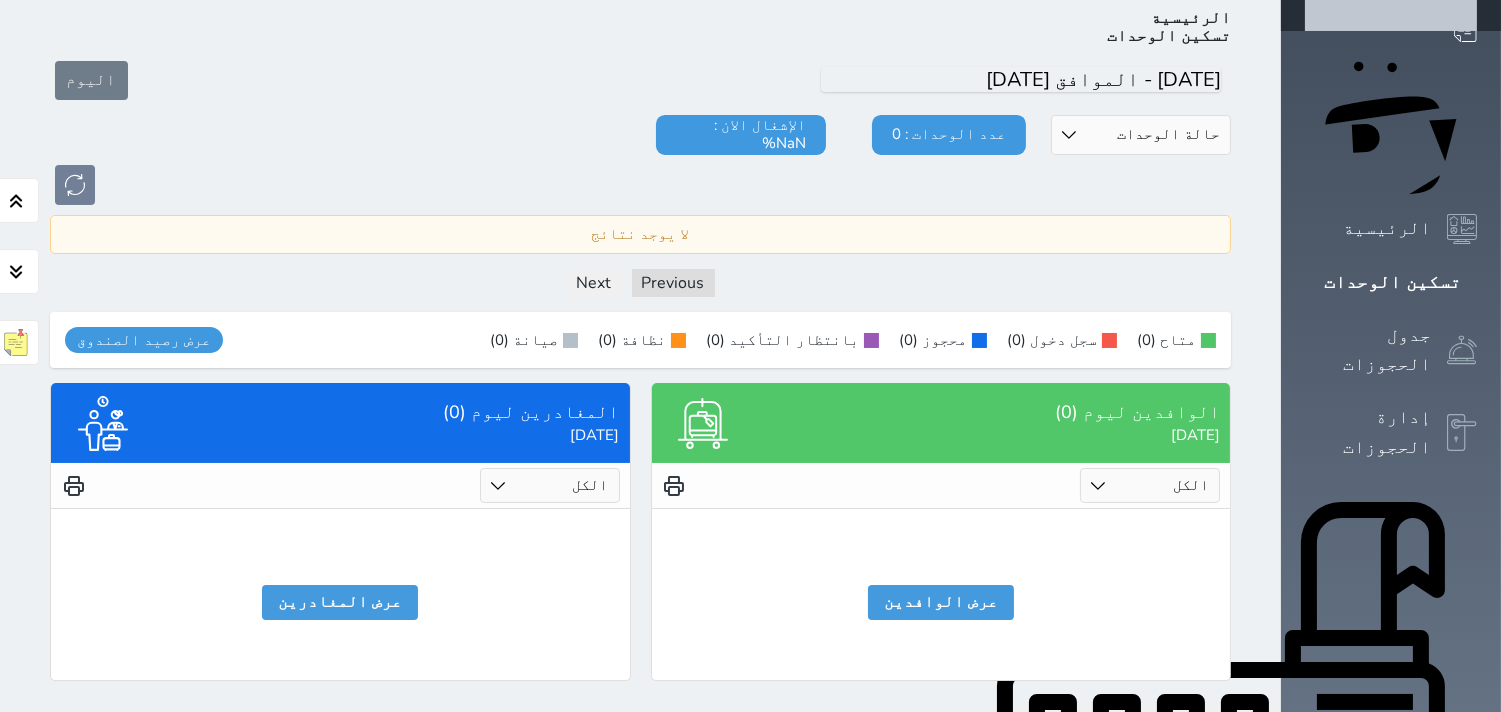 scroll, scrollTop: 0, scrollLeft: 0, axis: both 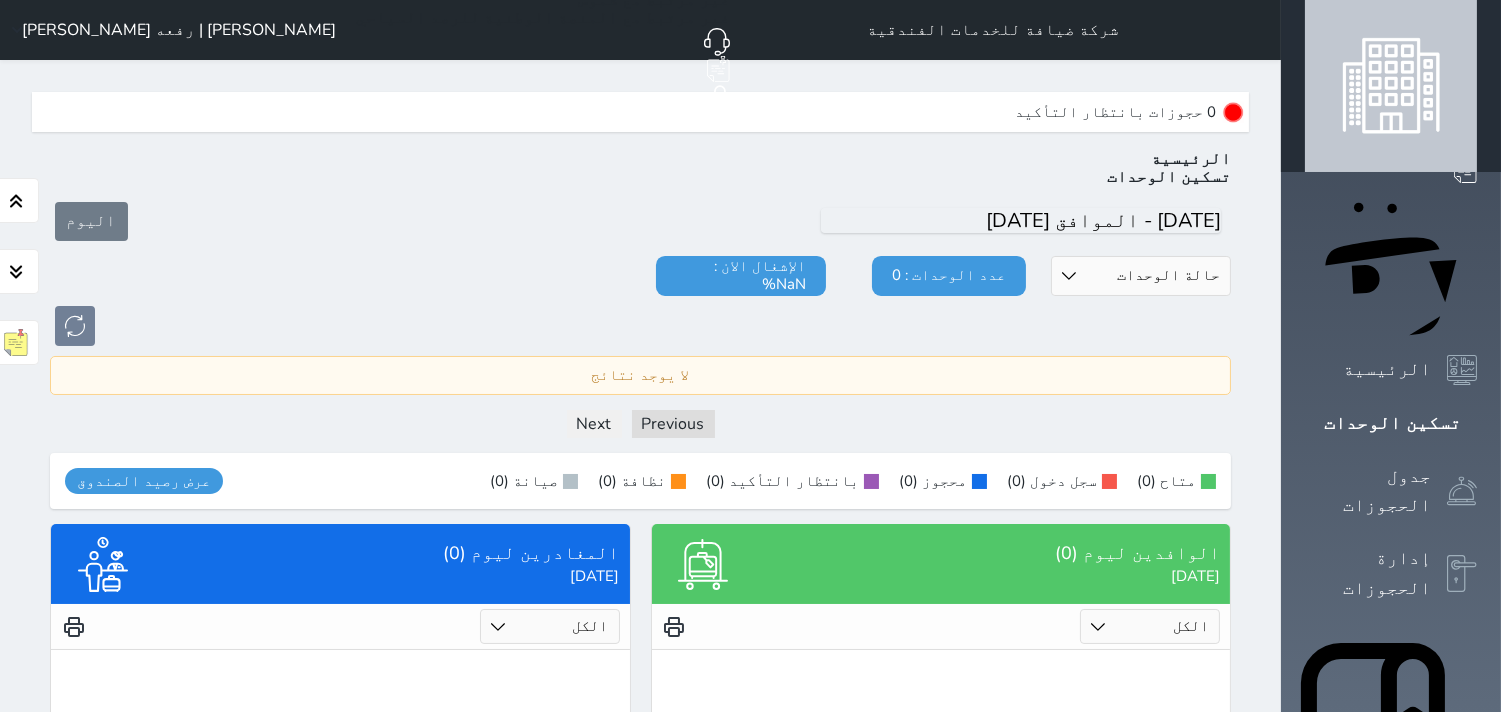 click on "[PERSON_NAME] | رفعه [PERSON_NAME]" at bounding box center [179, 30] 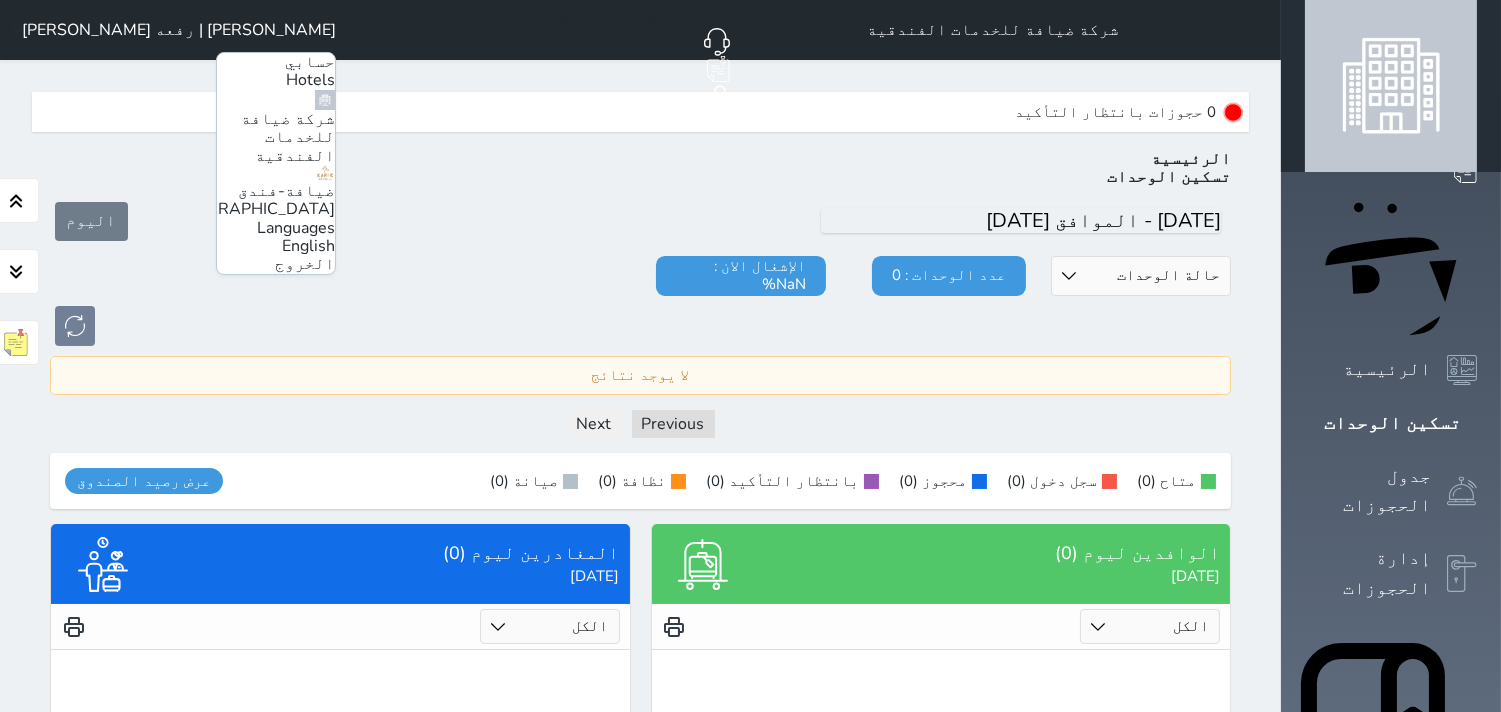 click on "ضيافة-فندق [GEOGRAPHIC_DATA]" at bounding box center [251, 200] 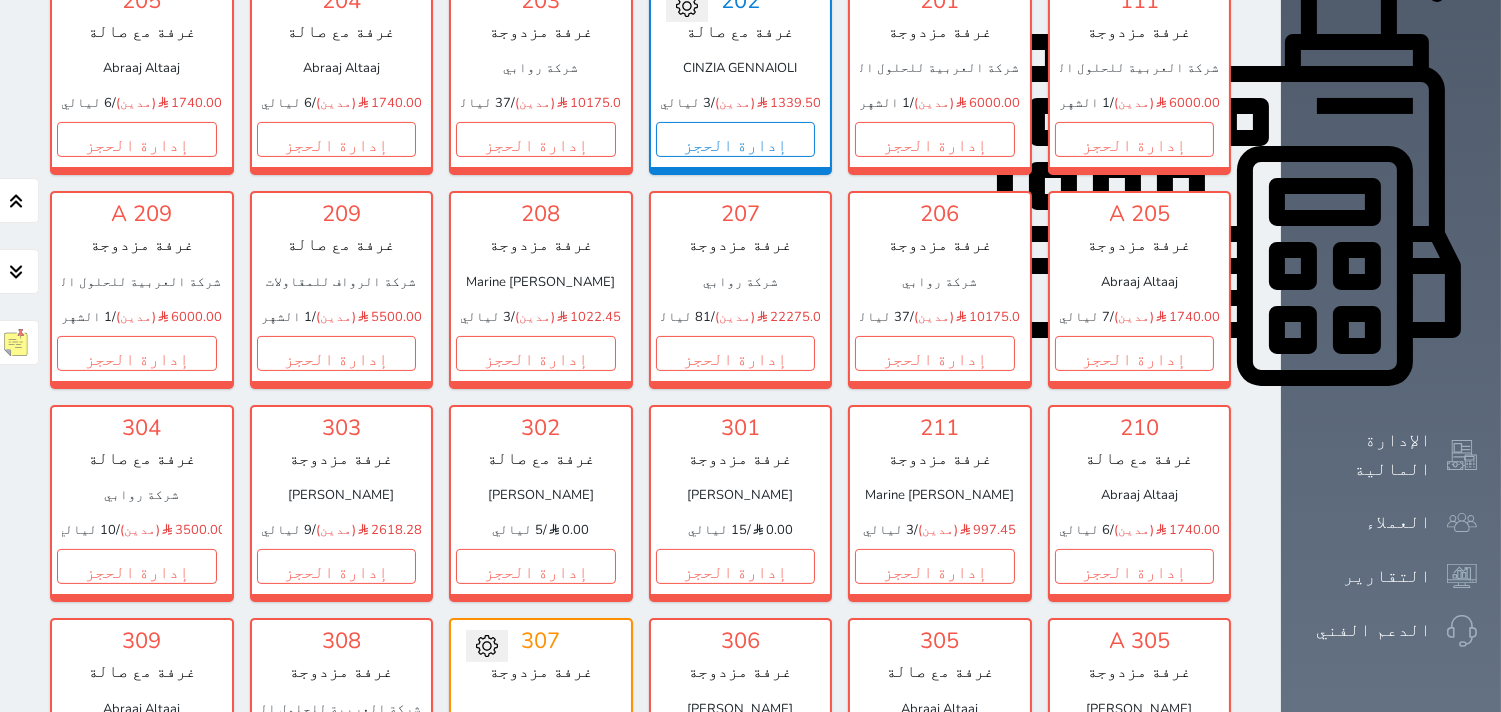 scroll, scrollTop: 888, scrollLeft: 0, axis: vertical 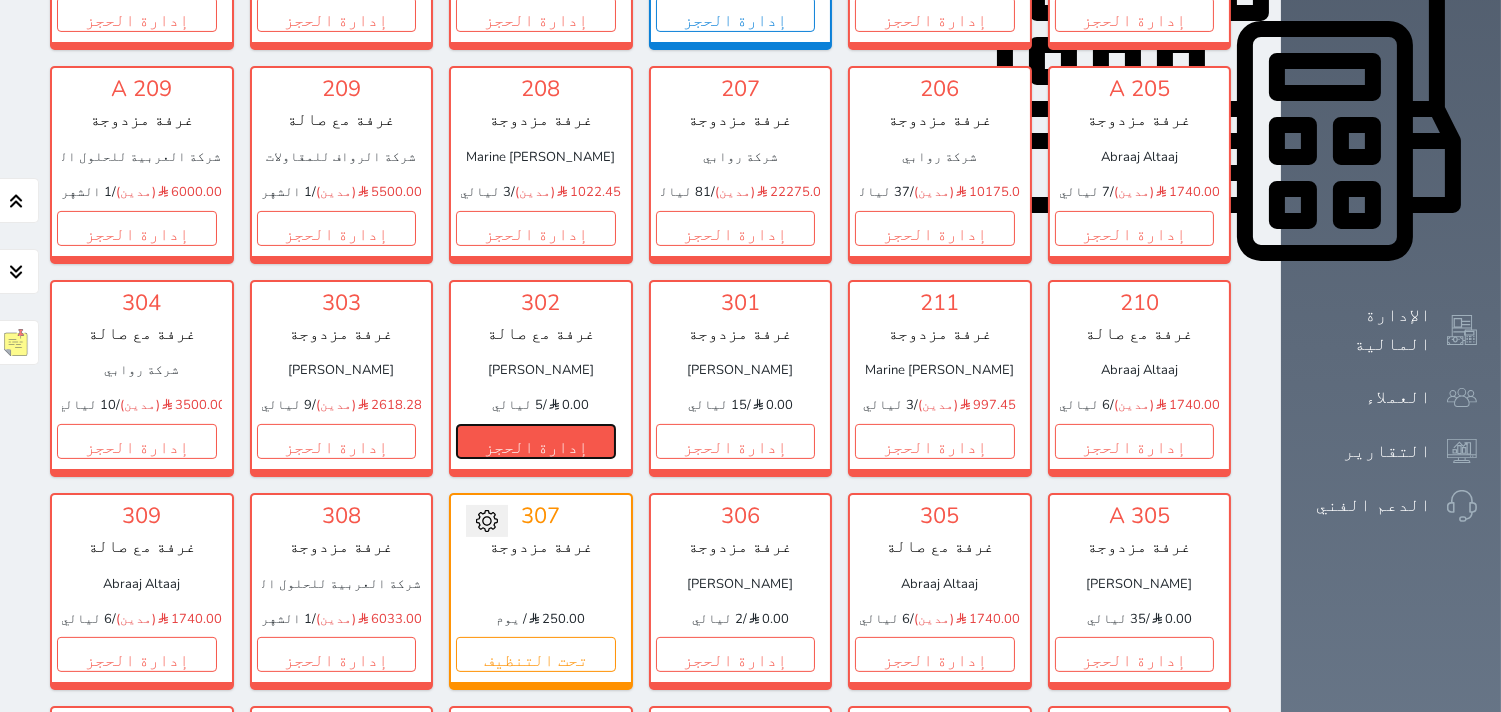 click on "إدارة الحجز" at bounding box center [536, 441] 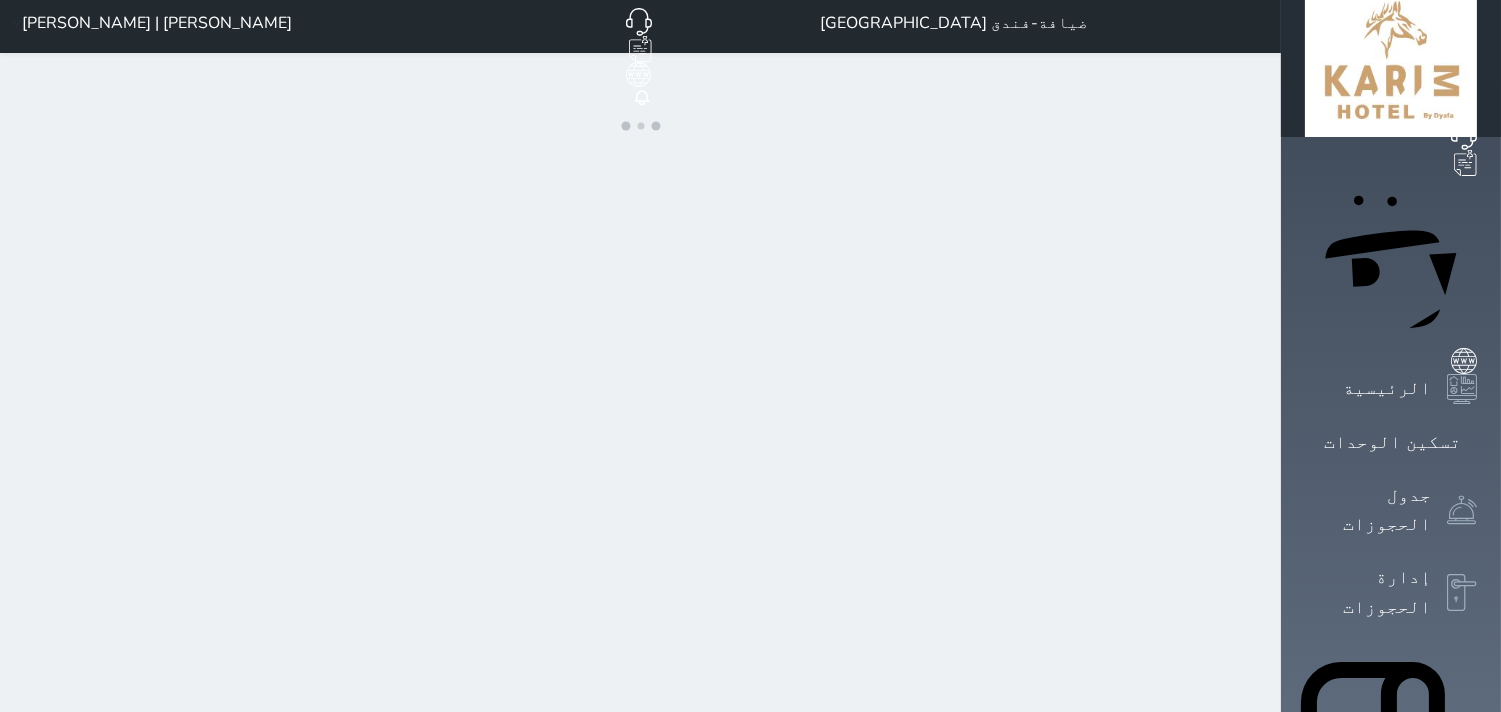 scroll, scrollTop: 0, scrollLeft: 0, axis: both 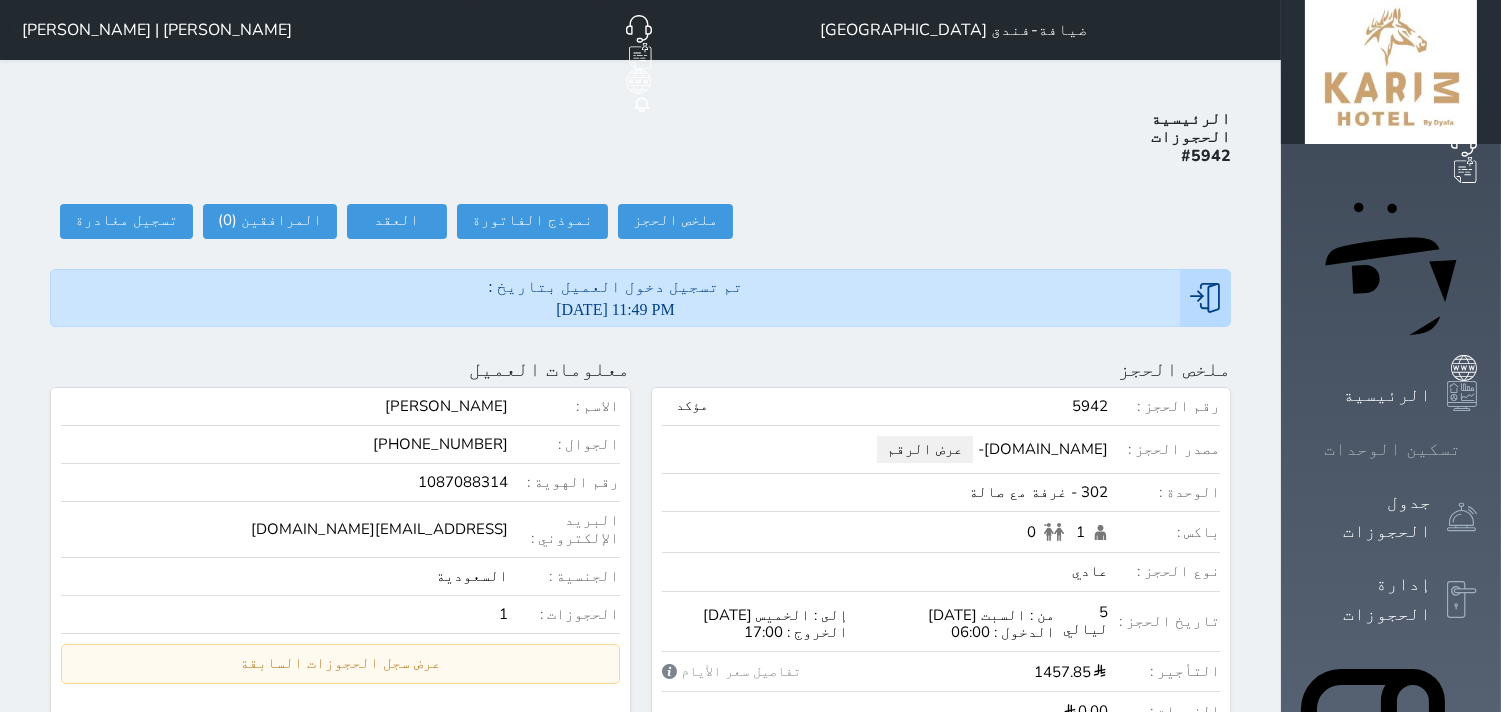 click on "تسكين الوحدات" at bounding box center [1392, 449] 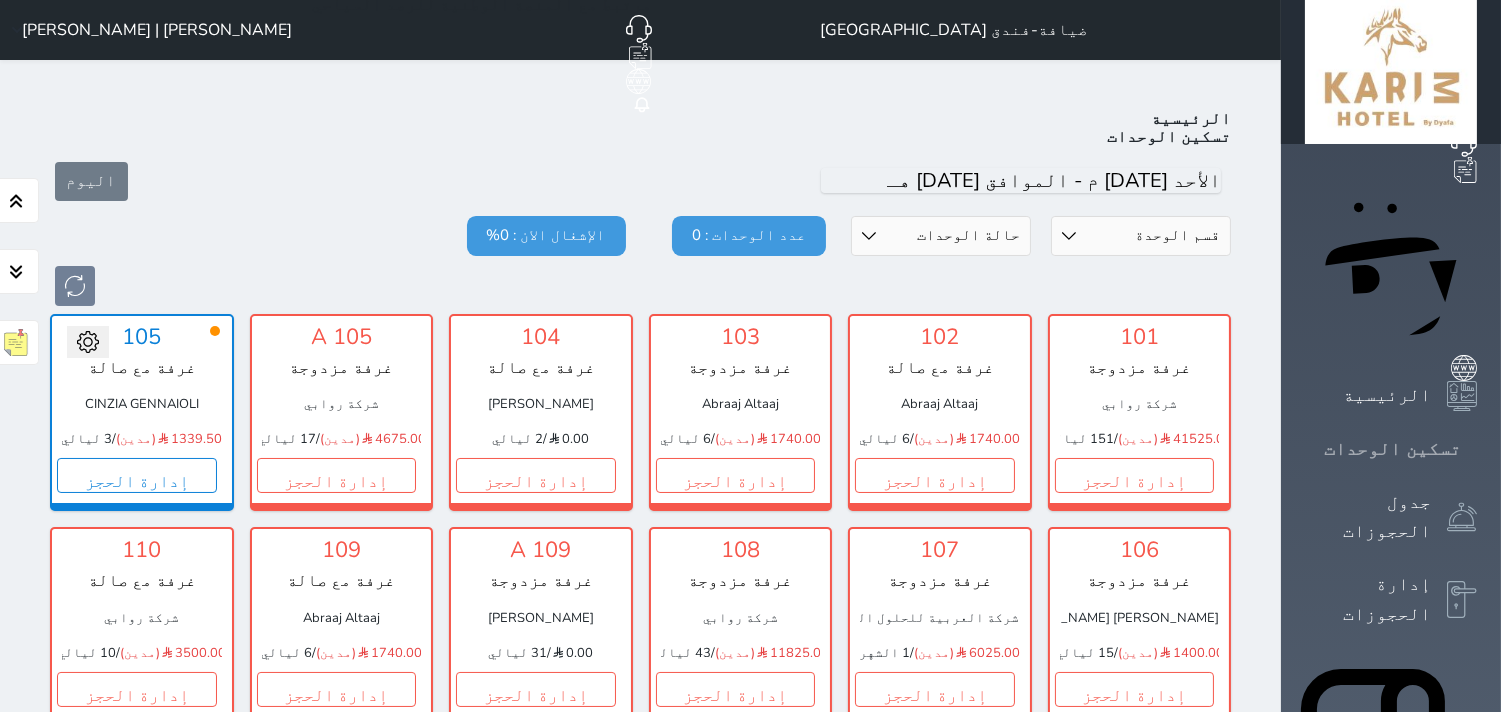 scroll, scrollTop: 77, scrollLeft: 0, axis: vertical 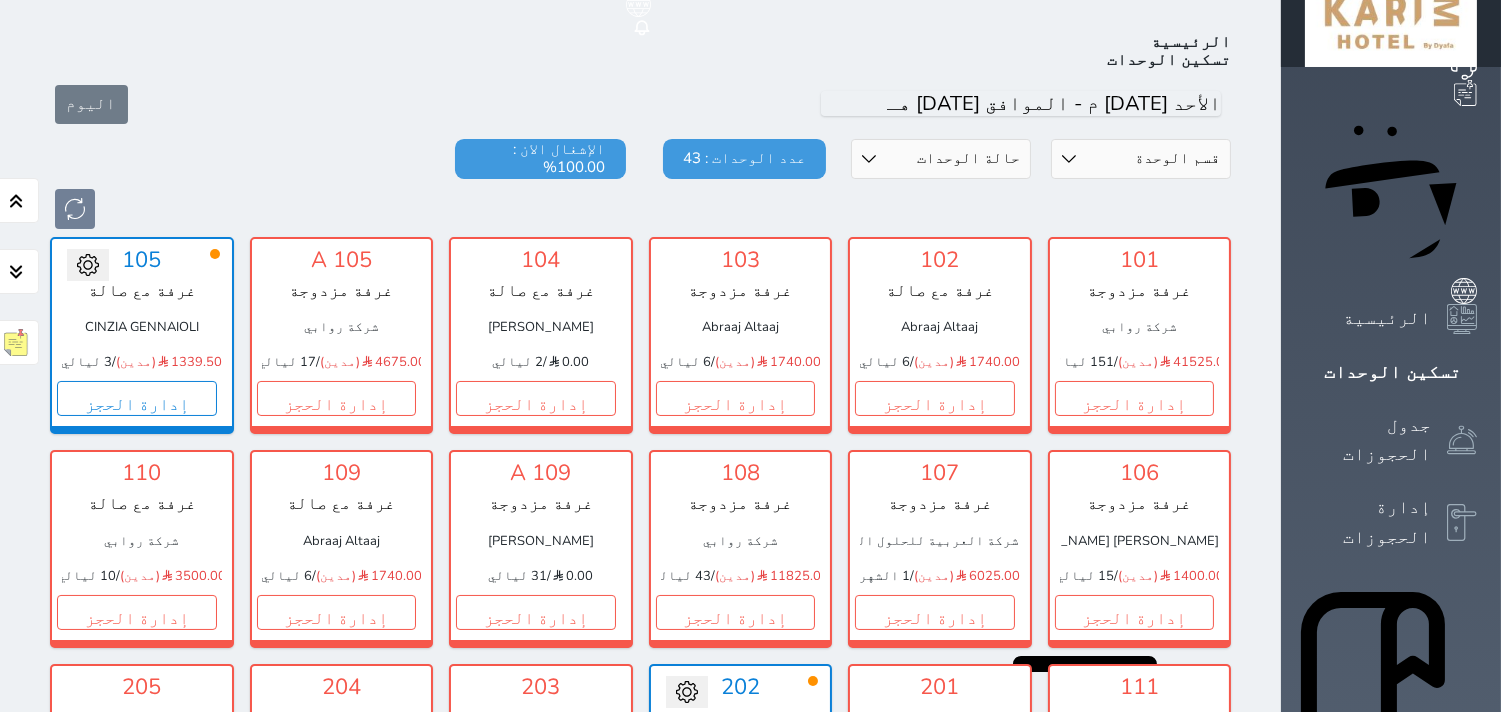 click at bounding box center (1462, 440) 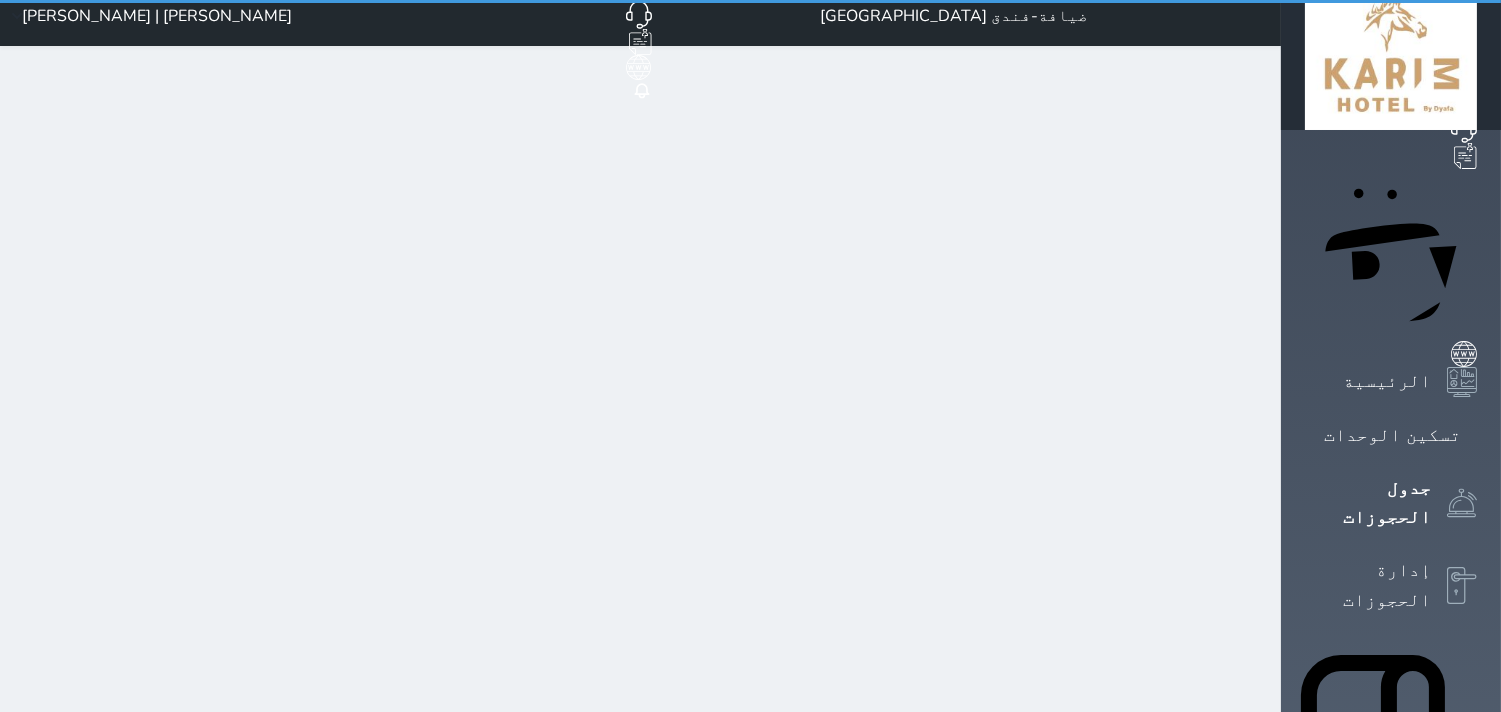 scroll, scrollTop: 0, scrollLeft: 0, axis: both 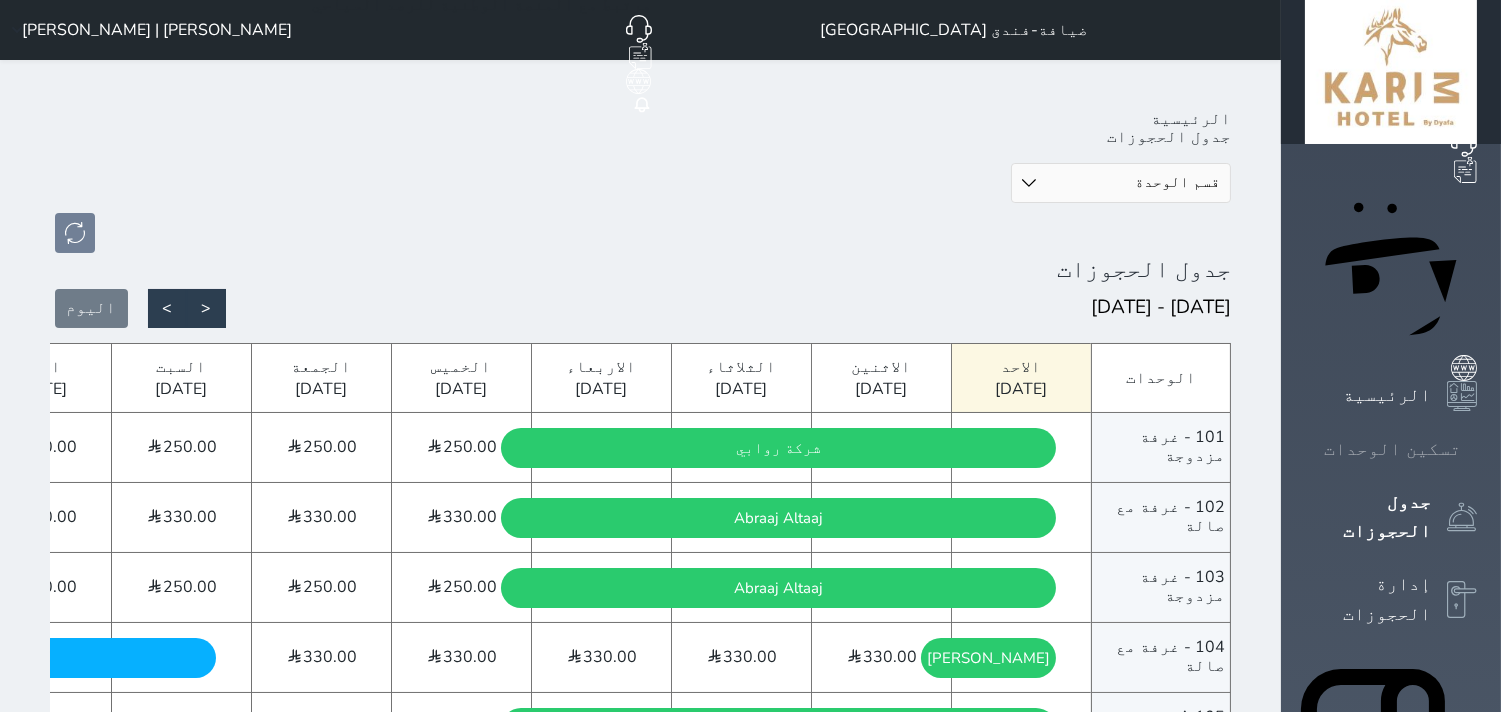 click at bounding box center [1477, 449] 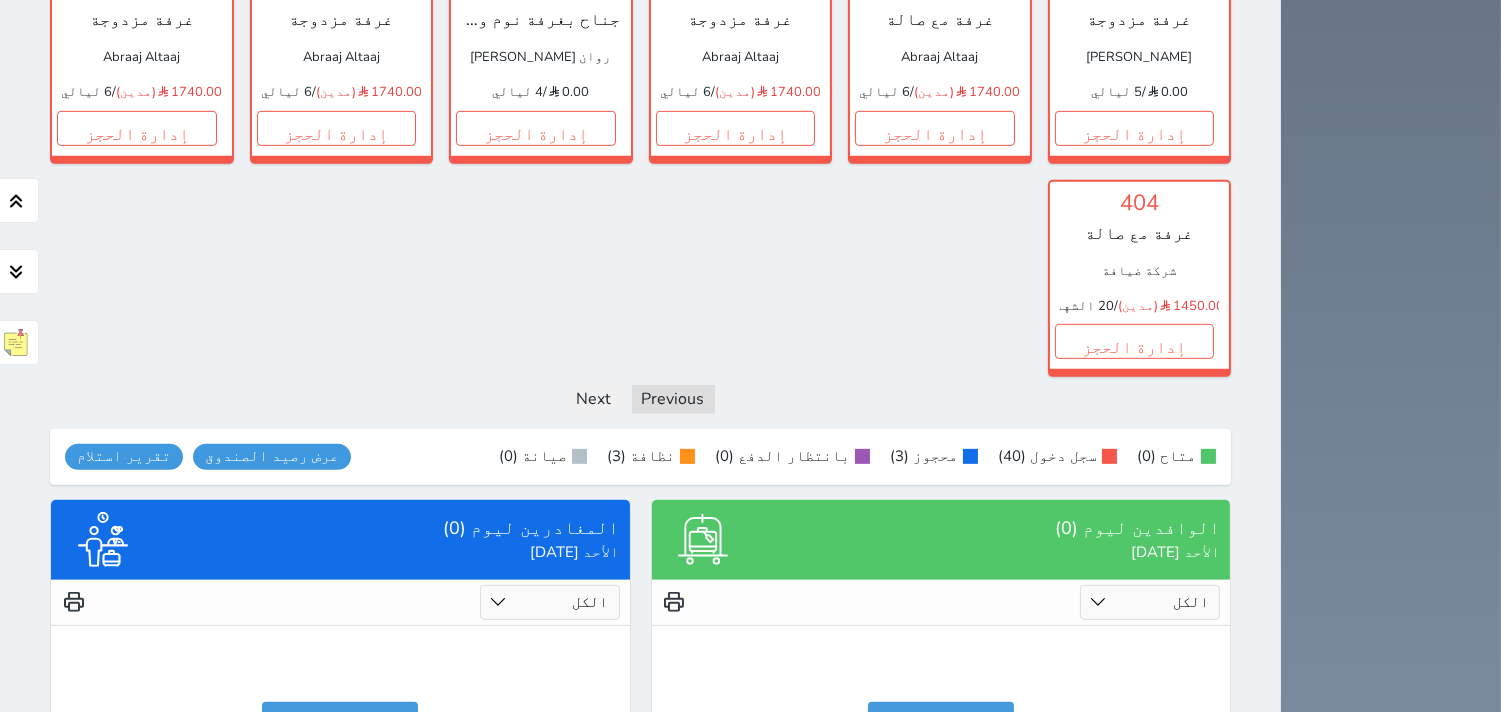 scroll, scrollTop: 1697, scrollLeft: 0, axis: vertical 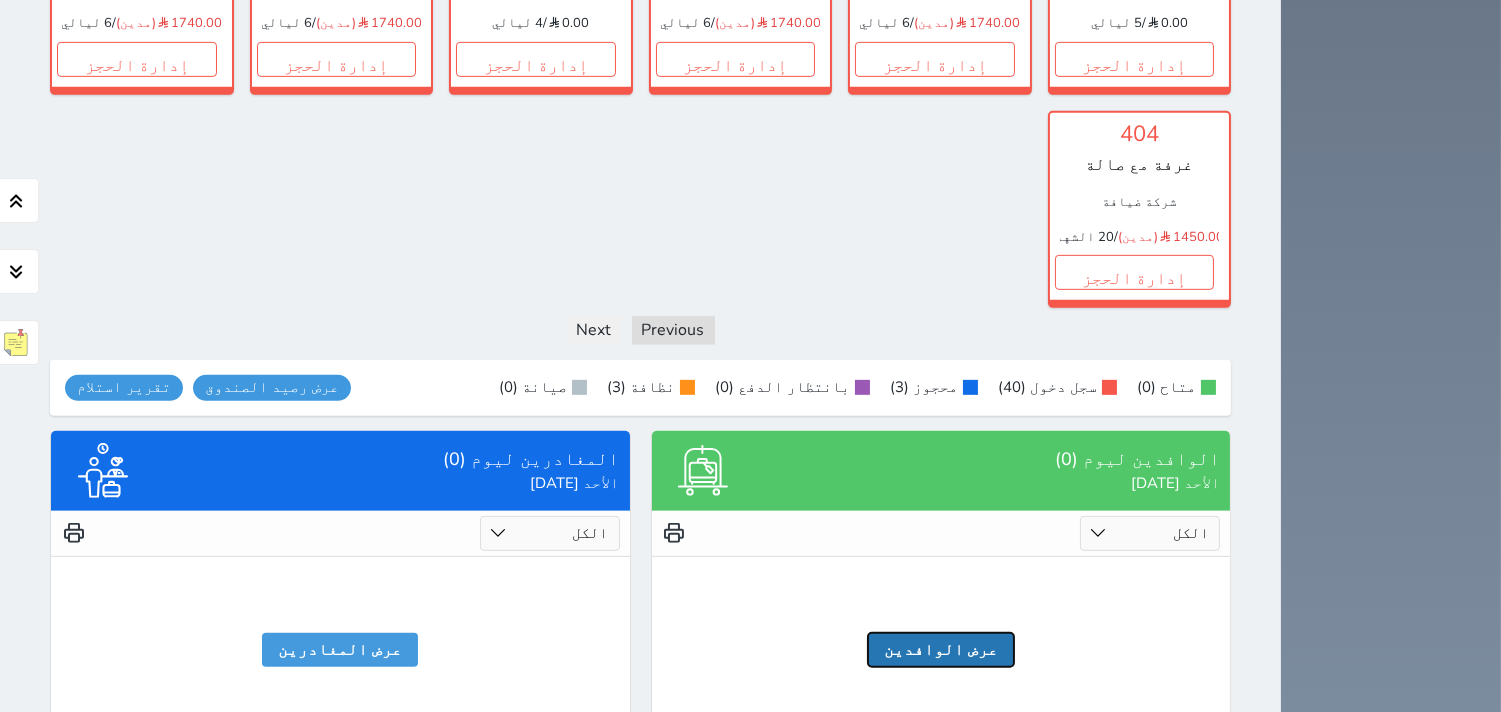 click on "عرض الوافدين" at bounding box center (941, 650) 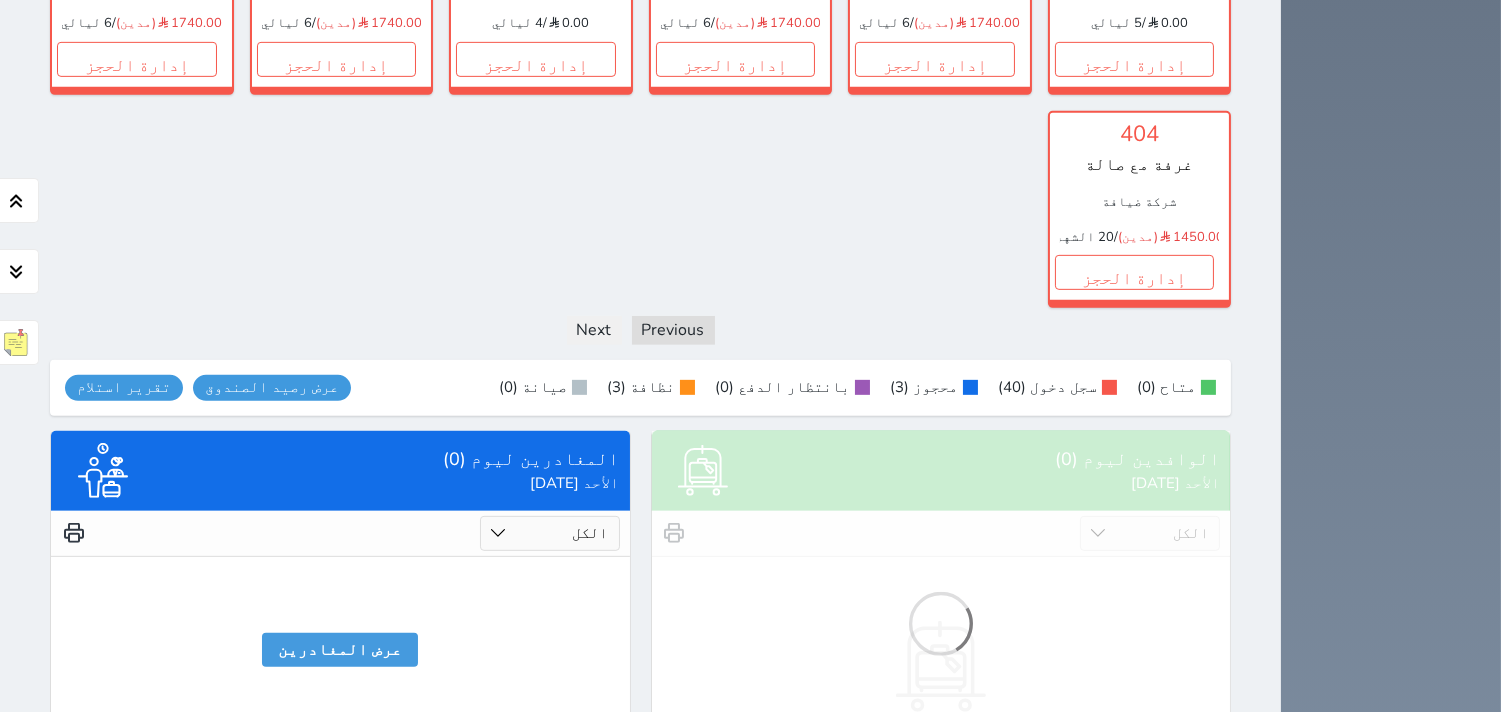 click at bounding box center (941, 624) 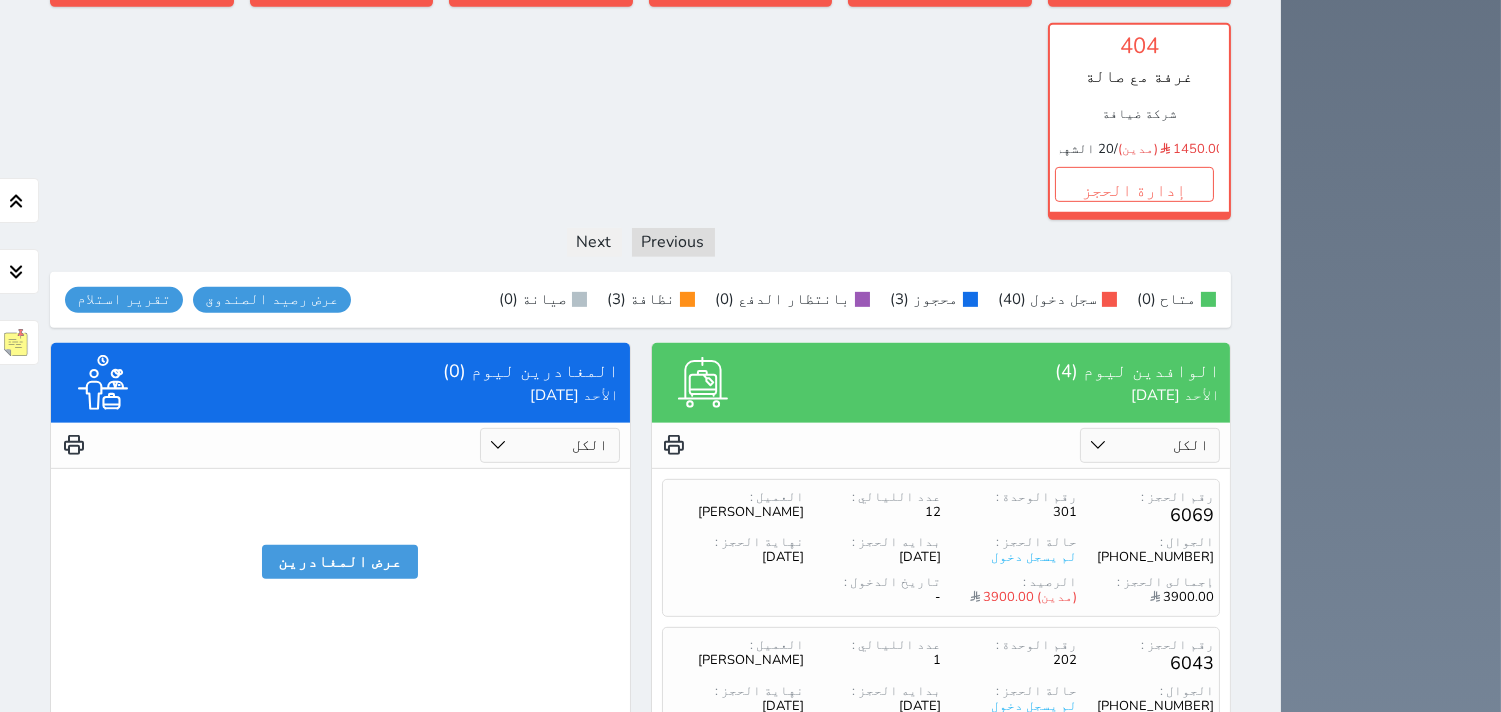scroll, scrollTop: 2031, scrollLeft: 0, axis: vertical 